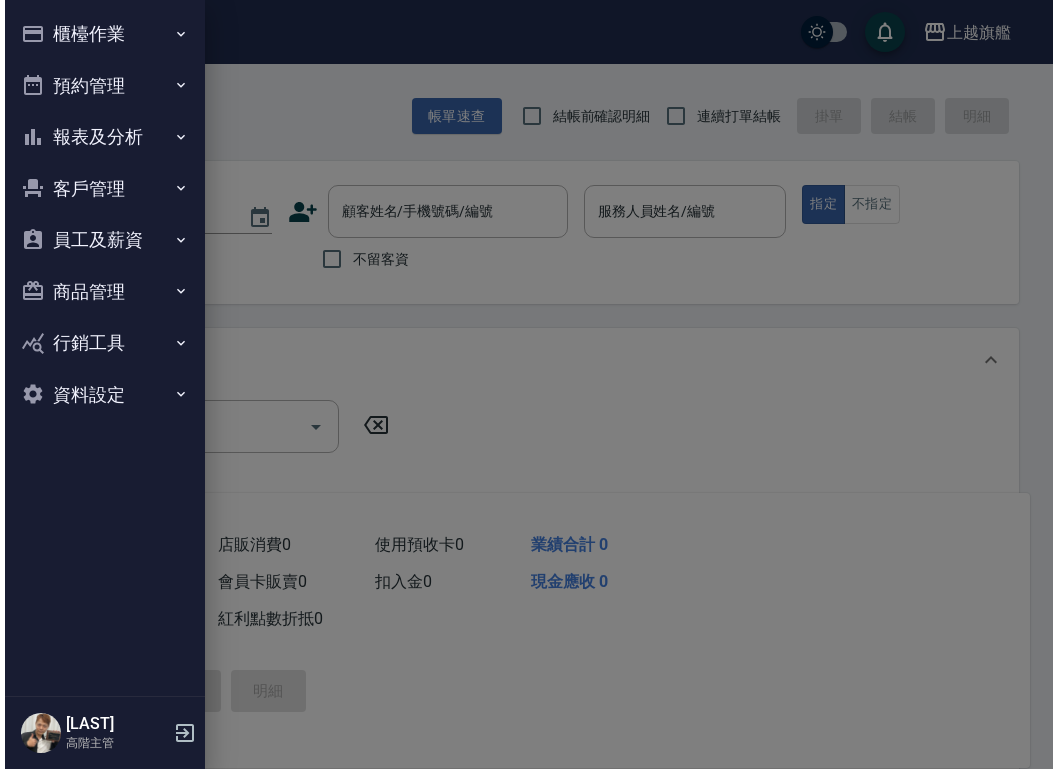 scroll, scrollTop: 0, scrollLeft: 0, axis: both 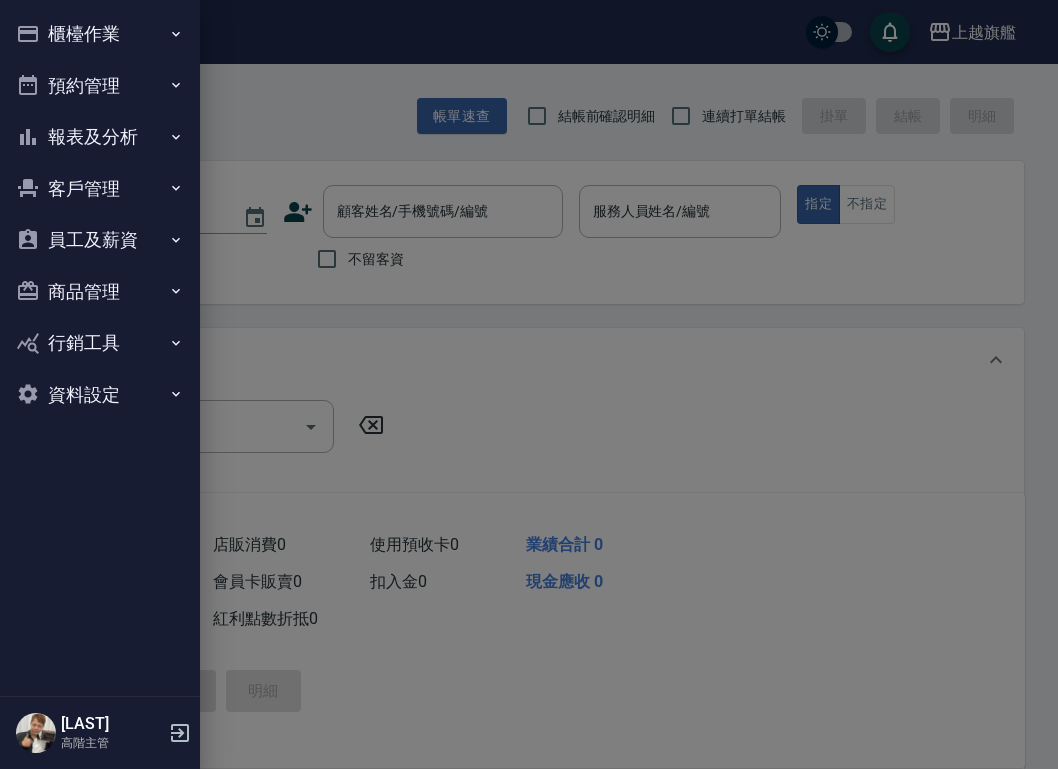 click on "報表及分析" at bounding box center (100, 137) 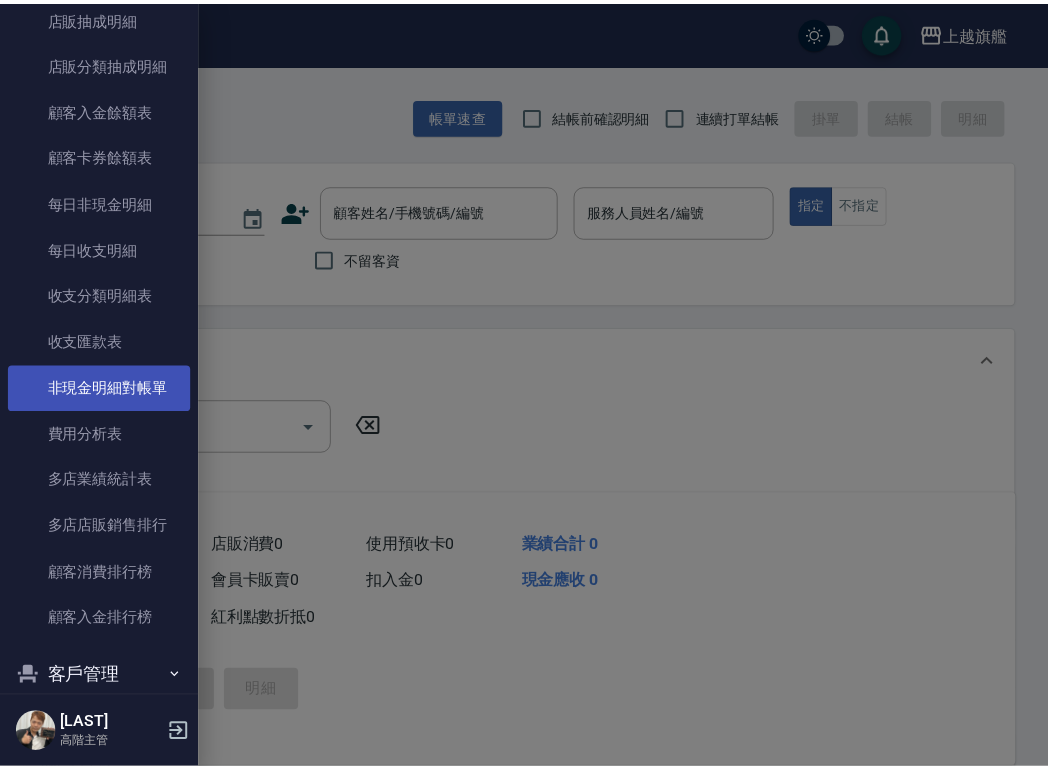 scroll, scrollTop: 1497, scrollLeft: 0, axis: vertical 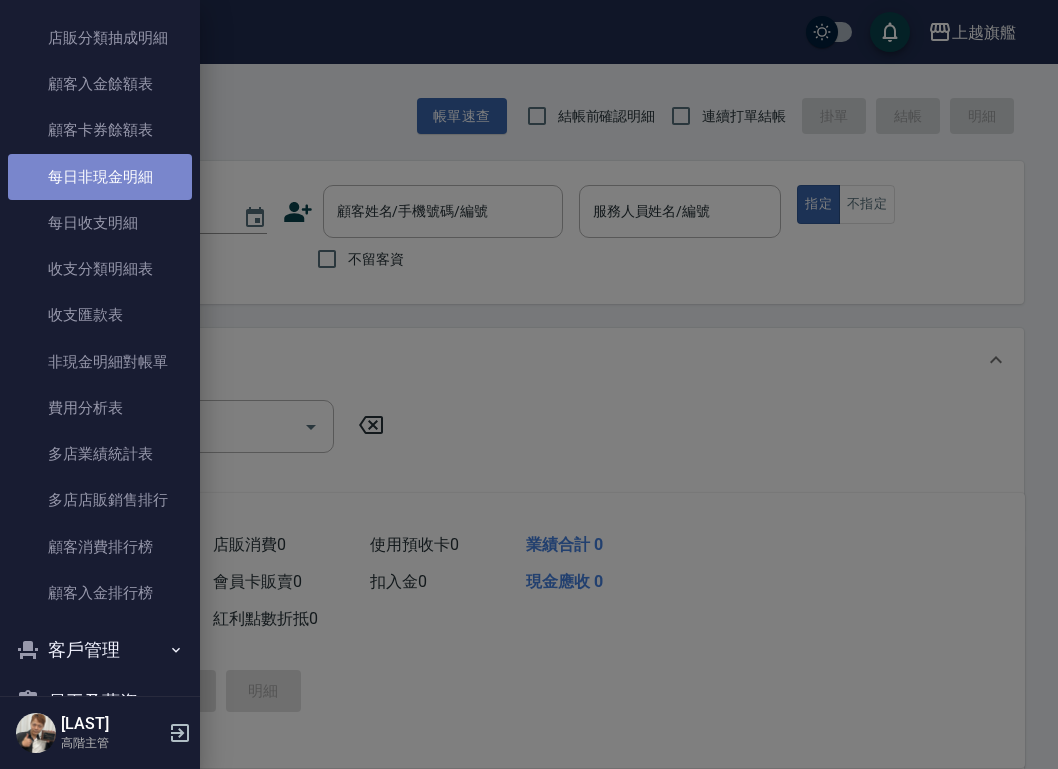 click on "每日非現金明細" at bounding box center (100, 177) 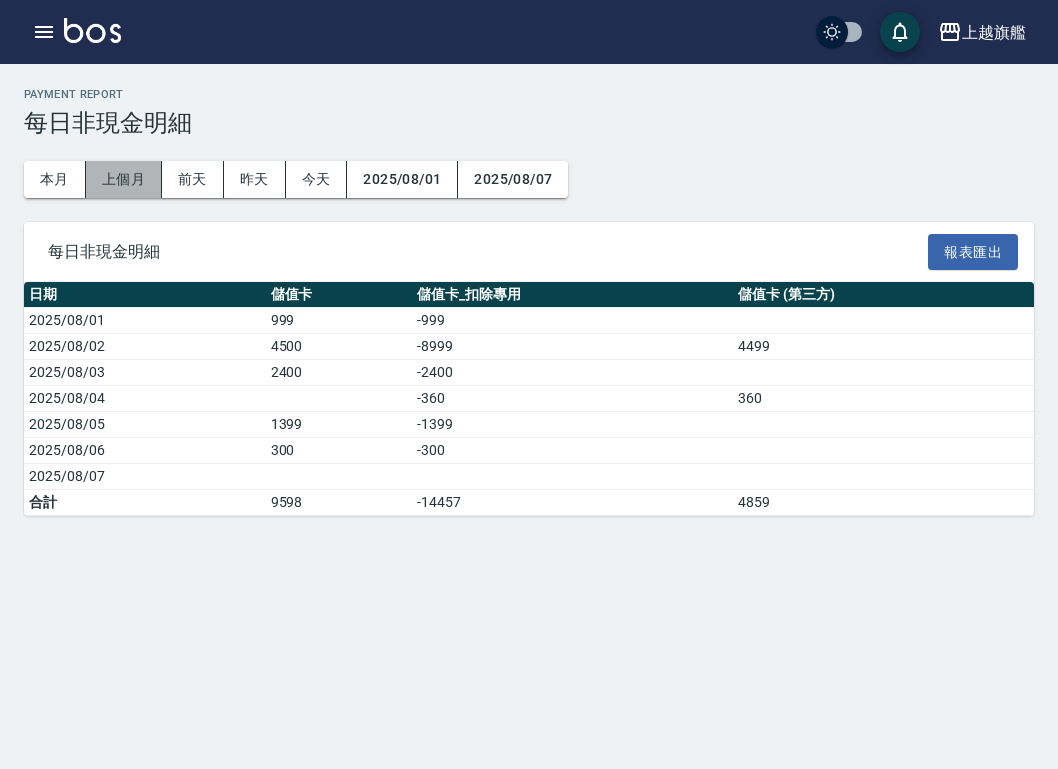 click on "上個月" at bounding box center (124, 179) 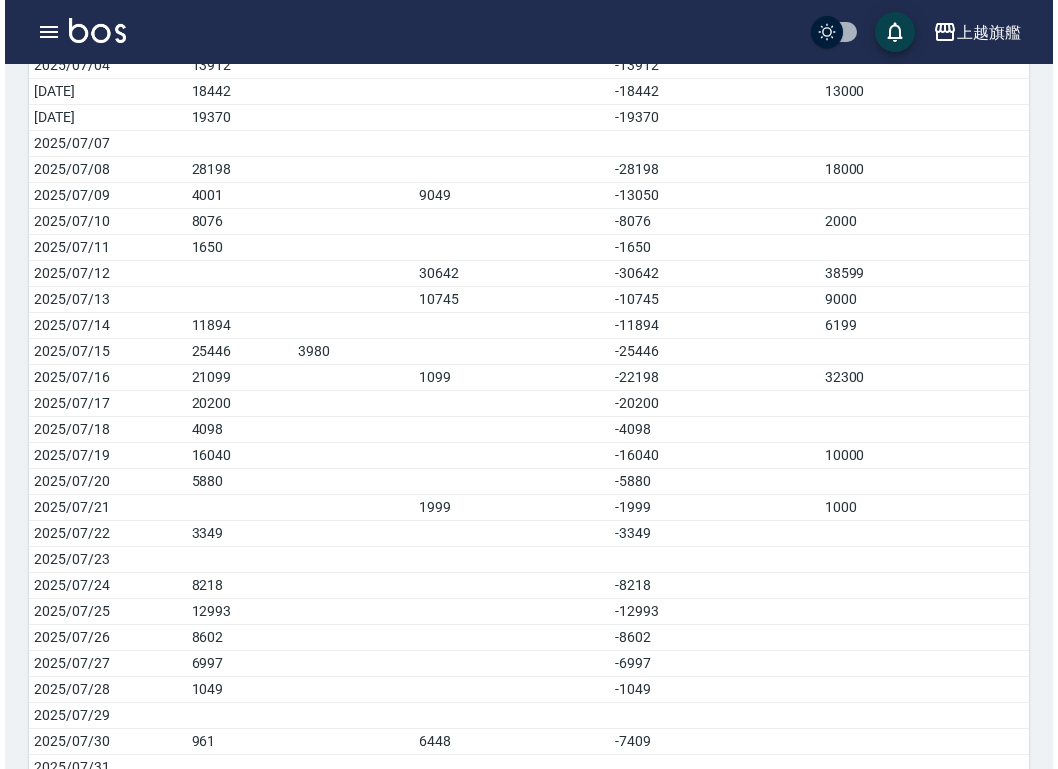 scroll, scrollTop: 394, scrollLeft: 0, axis: vertical 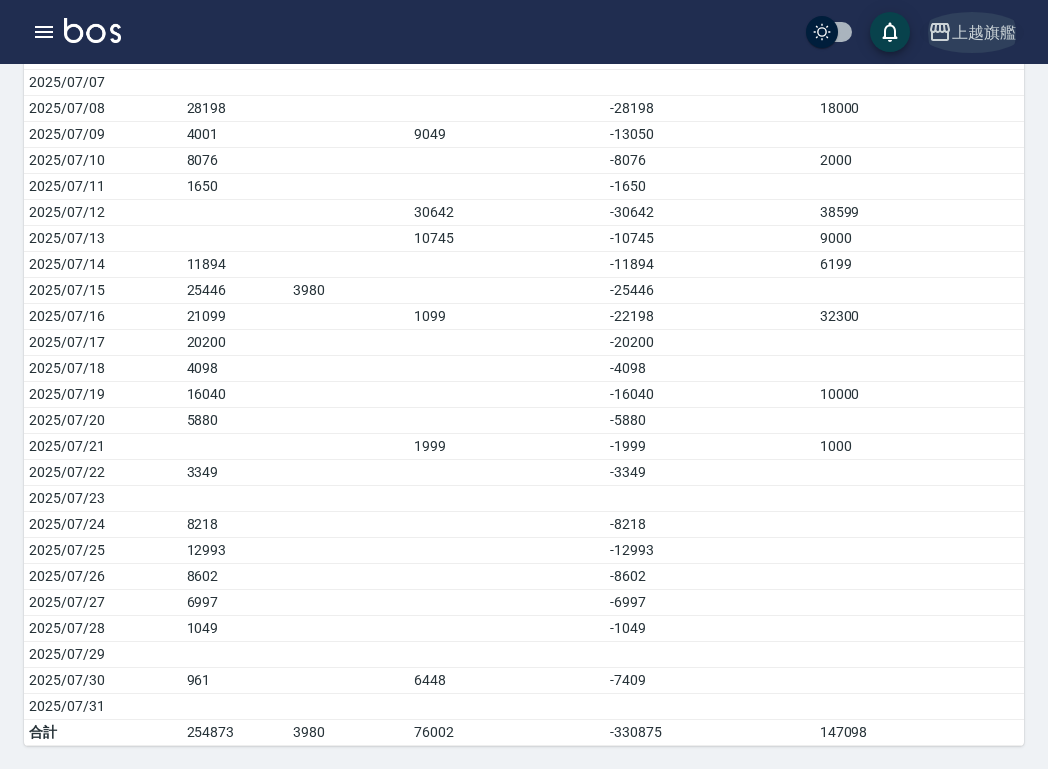 click 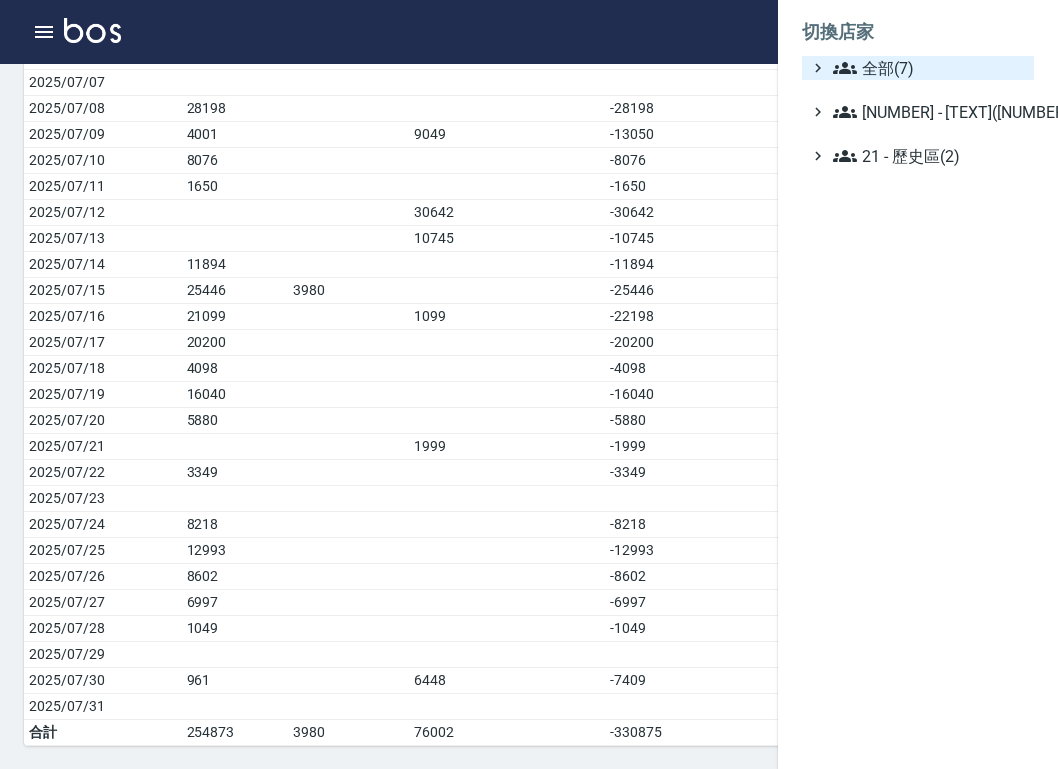 click on "全部(7)" at bounding box center [929, 68] 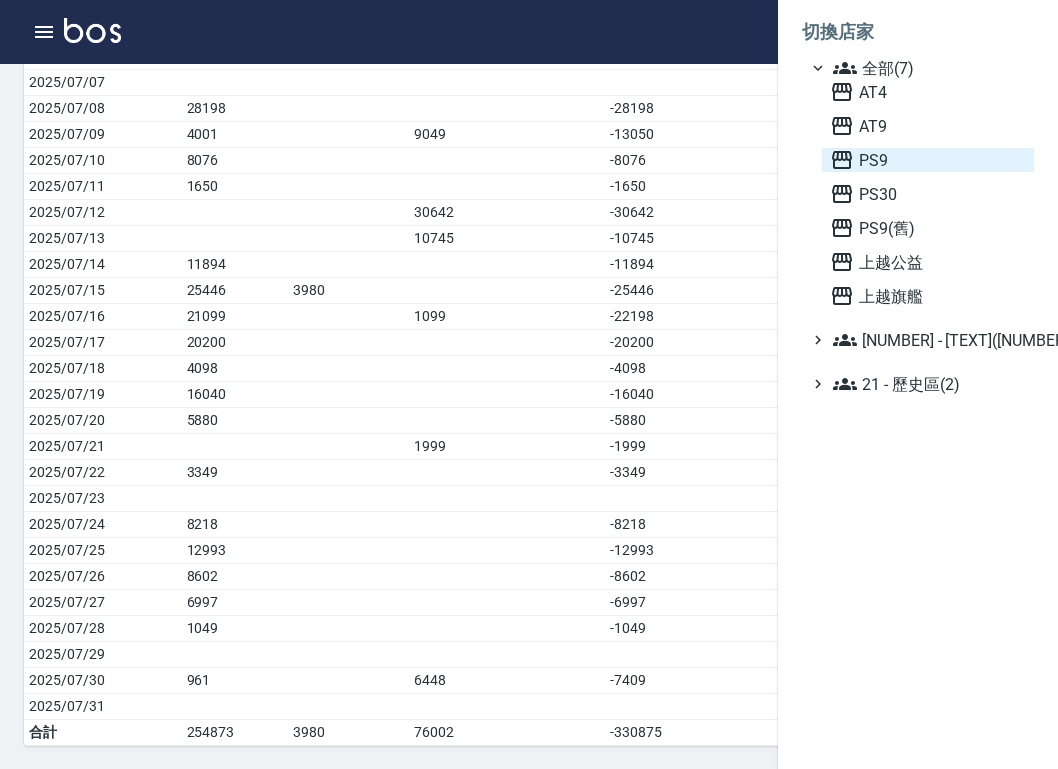 click on "PS9" at bounding box center (928, 160) 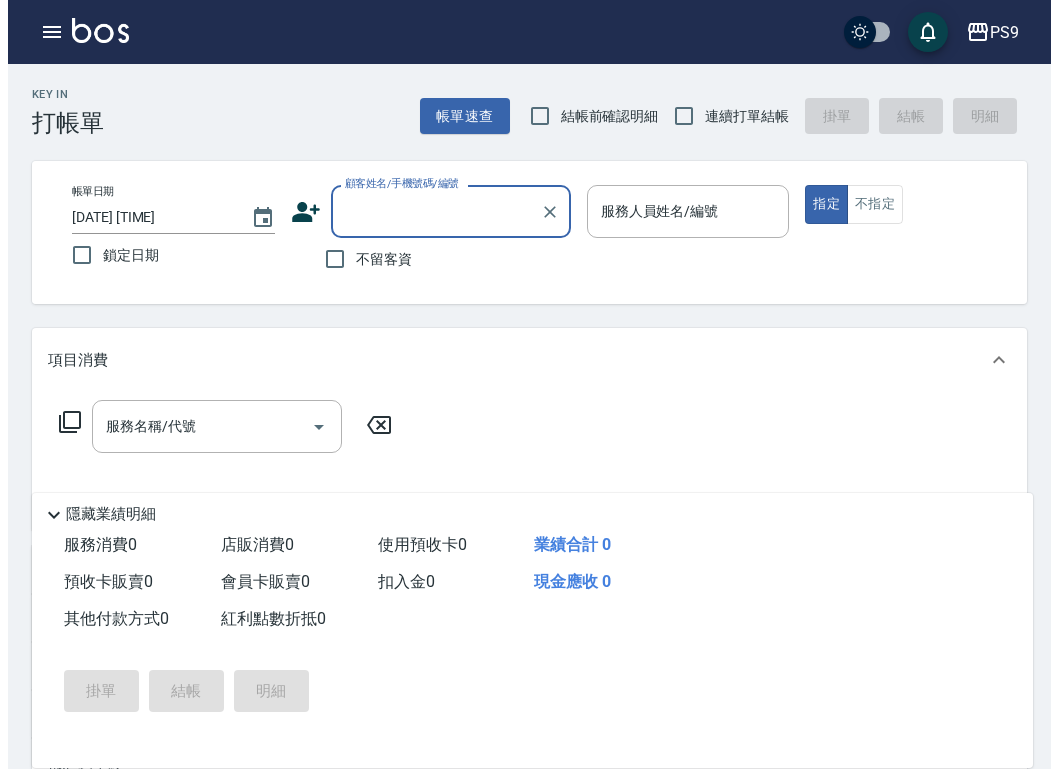 scroll, scrollTop: 0, scrollLeft: 0, axis: both 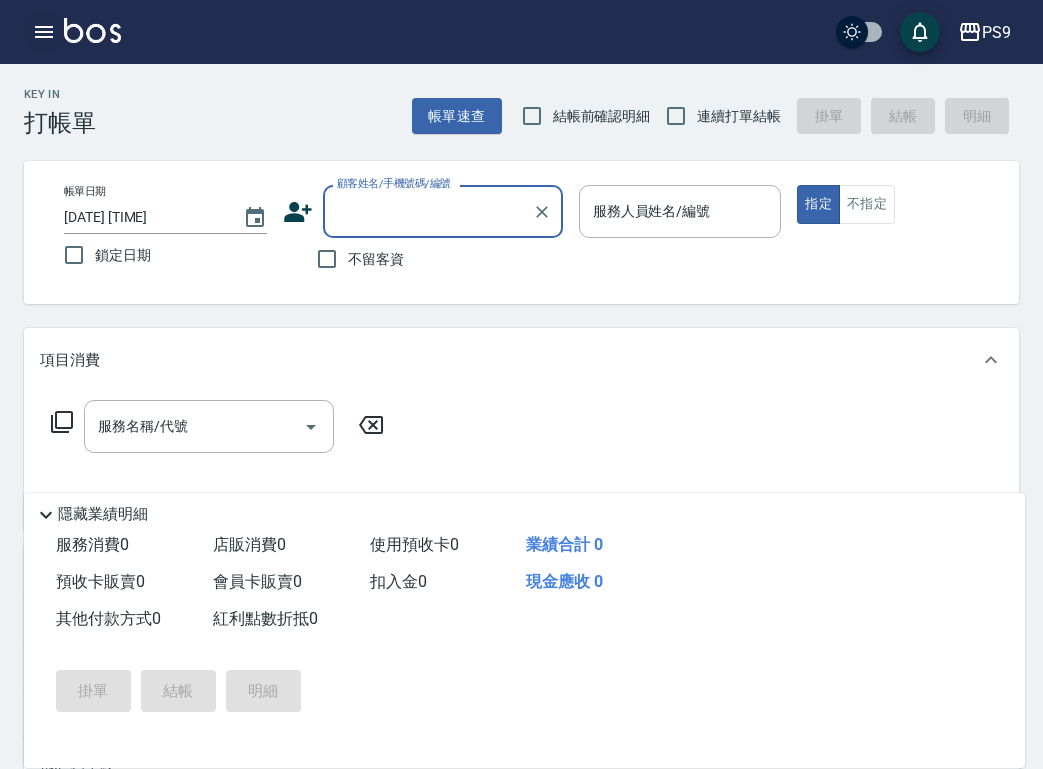 click 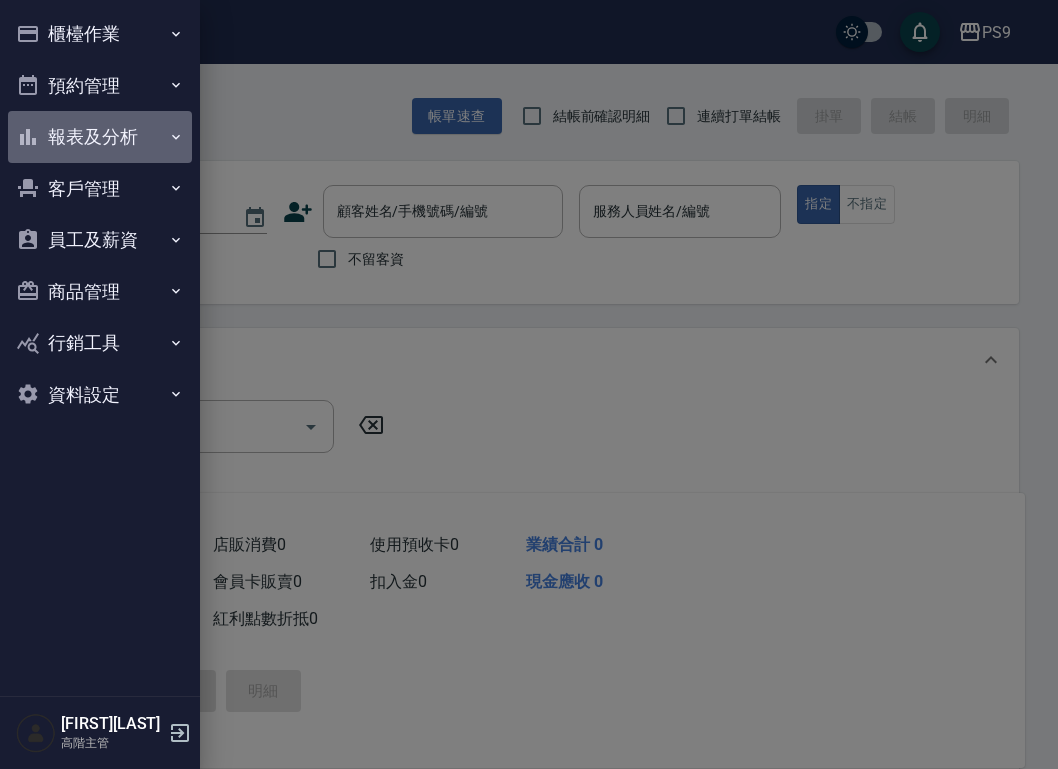 click on "報表及分析" at bounding box center [100, 137] 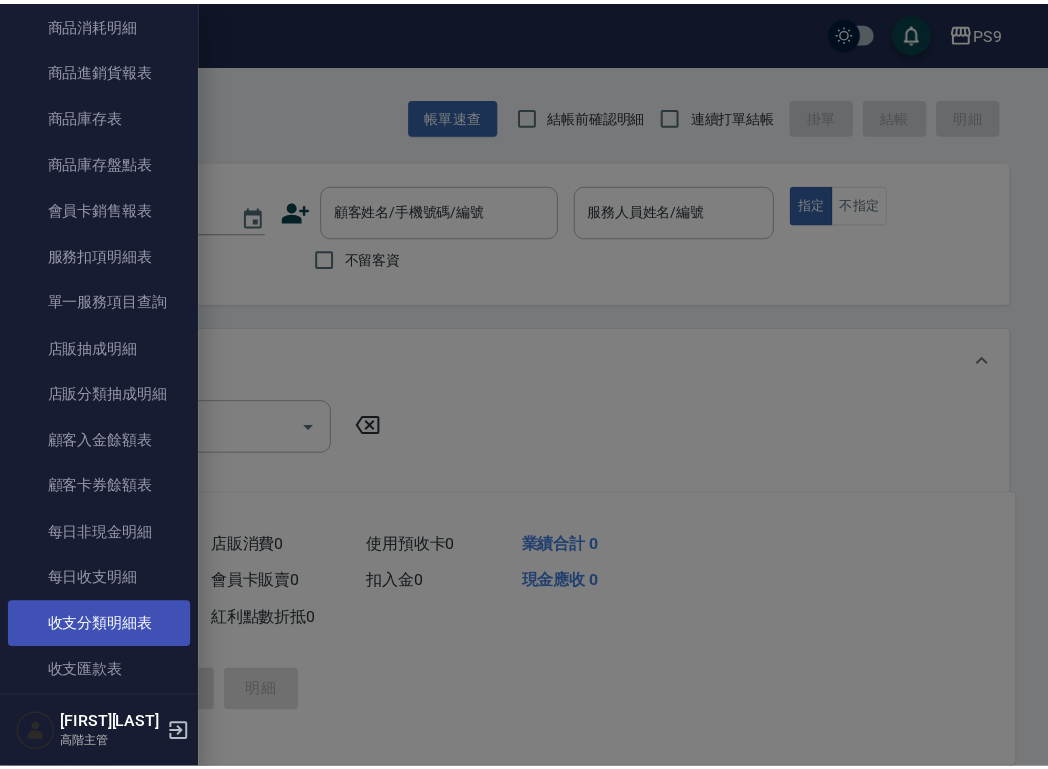 scroll, scrollTop: 1323, scrollLeft: 0, axis: vertical 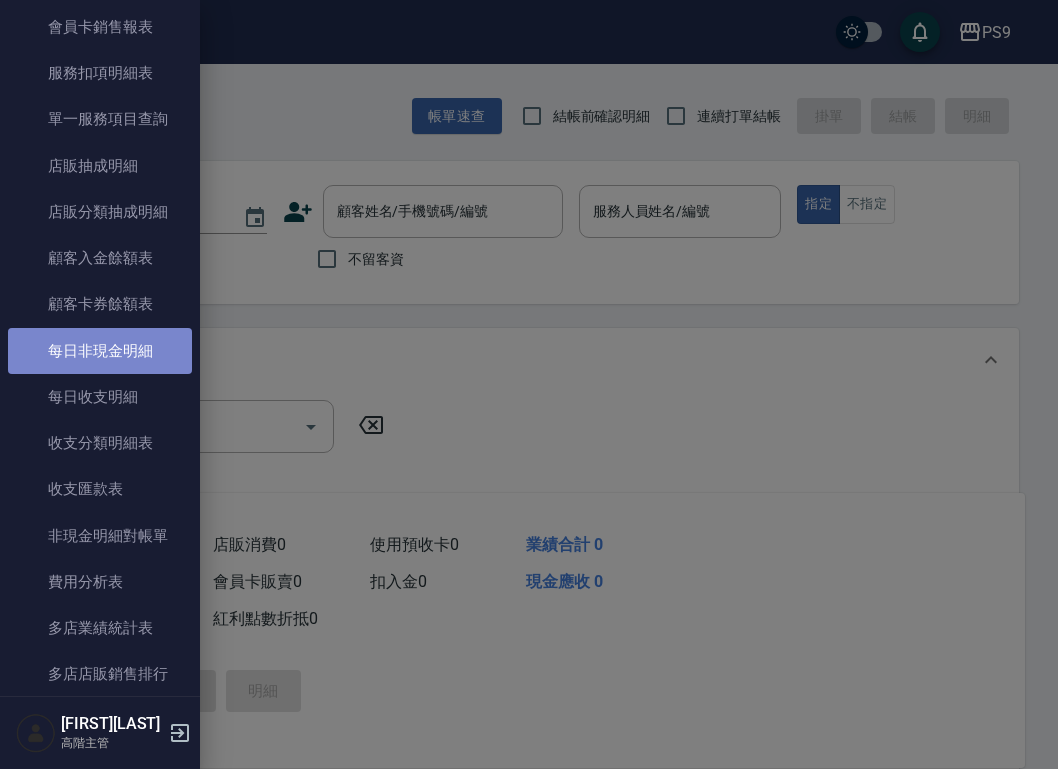 click on "每日非現金明細" at bounding box center [100, 351] 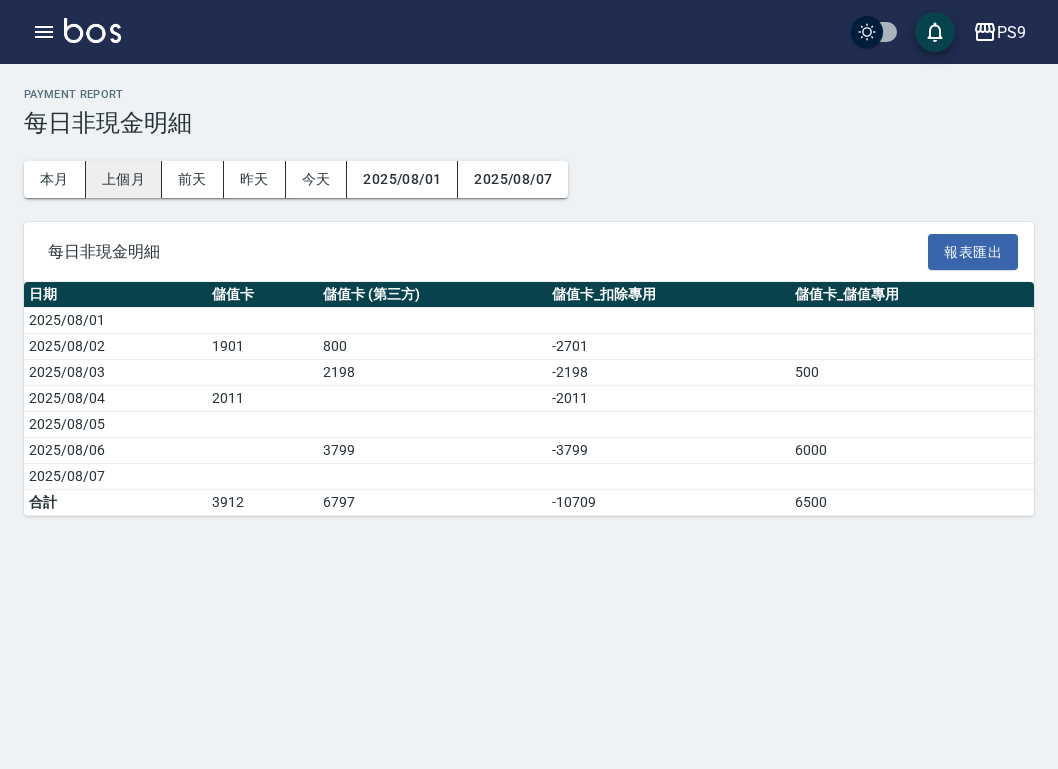 click on "上個月" at bounding box center [124, 179] 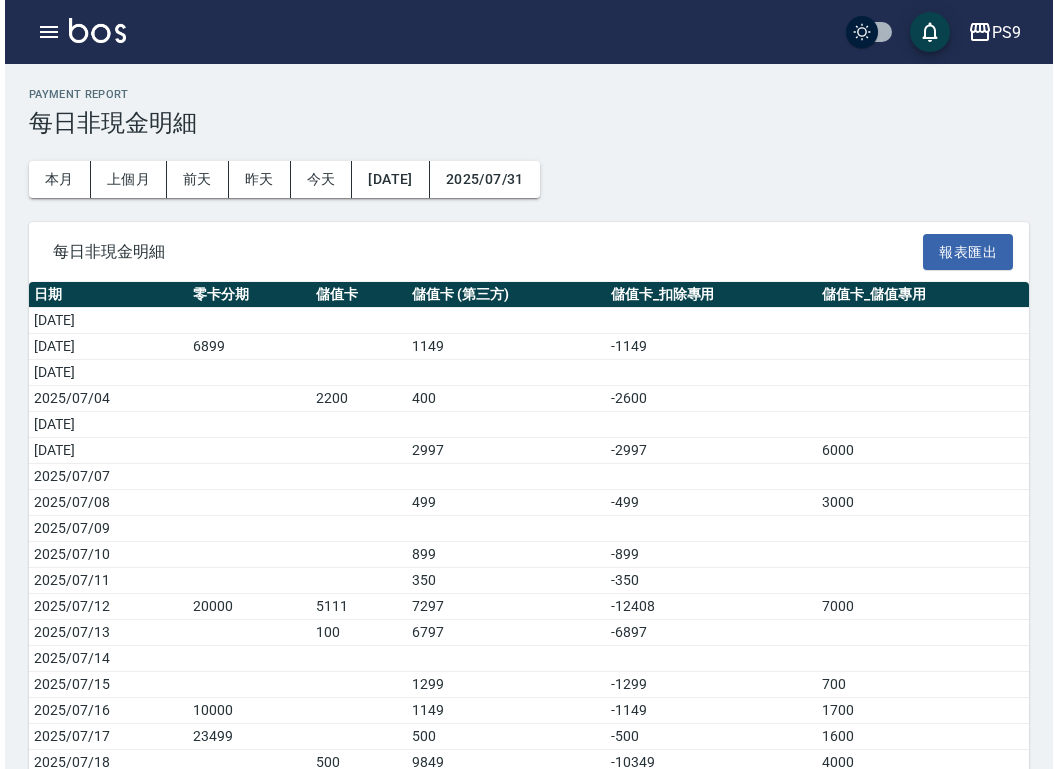 scroll, scrollTop: 394, scrollLeft: 0, axis: vertical 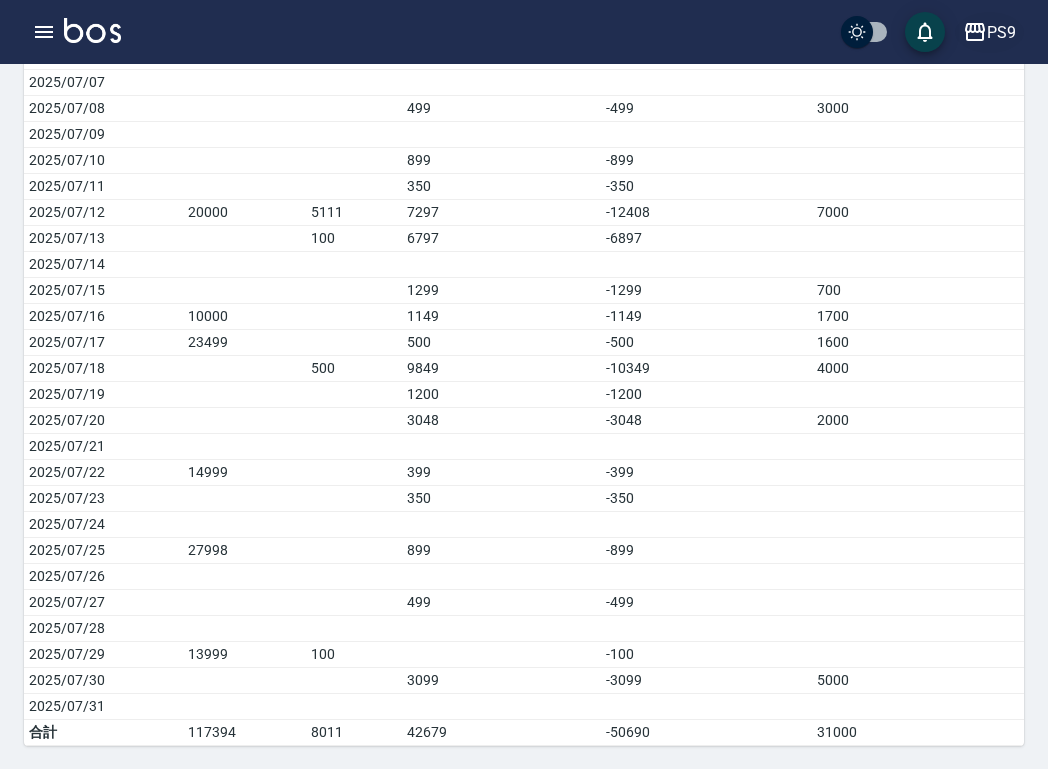 click on "PS9" at bounding box center [1001, 32] 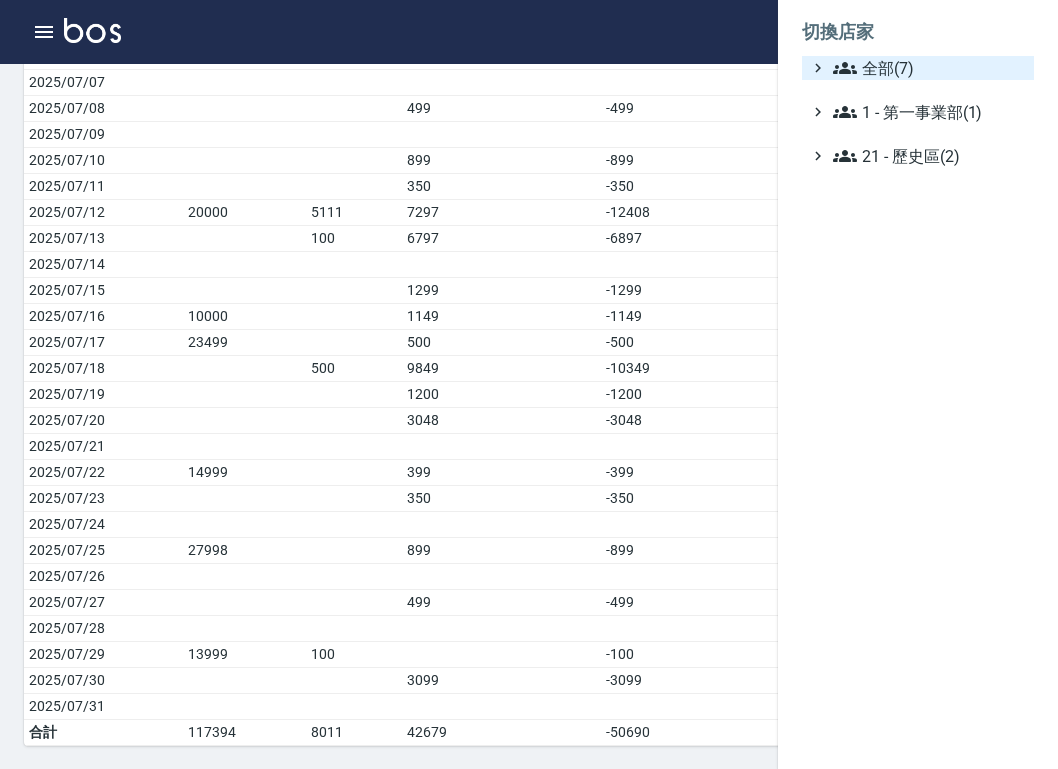 click on "全部(7)" at bounding box center (929, 68) 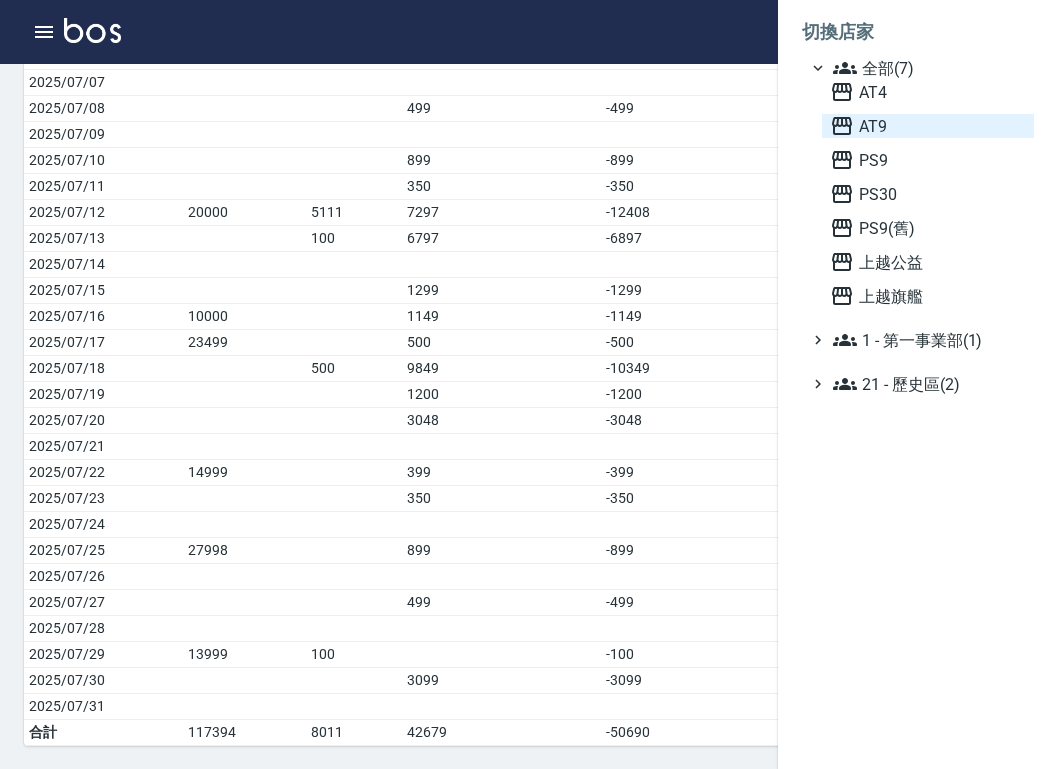 click on "AT9" at bounding box center [928, 126] 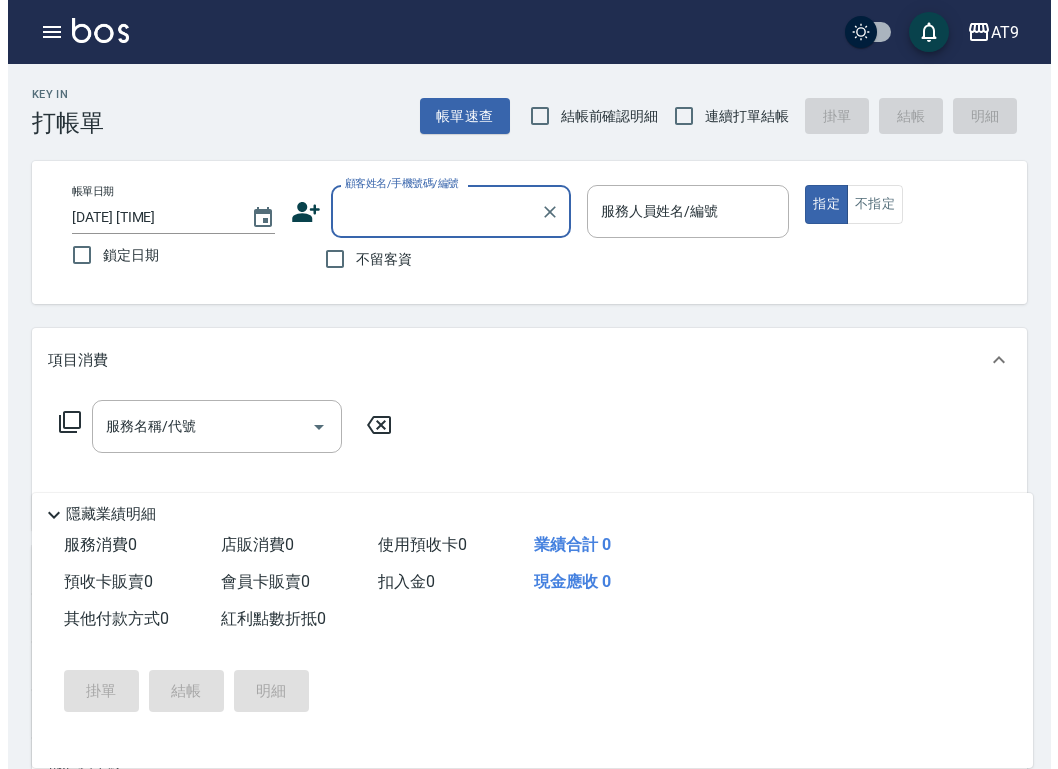 scroll, scrollTop: 0, scrollLeft: 0, axis: both 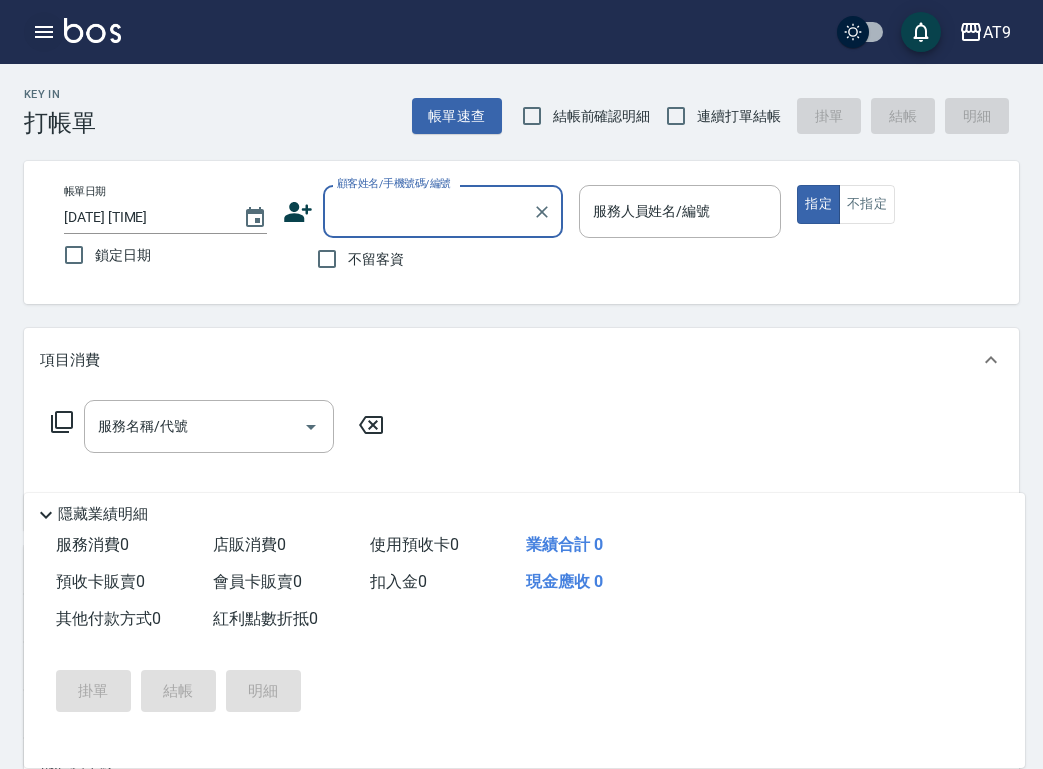 click 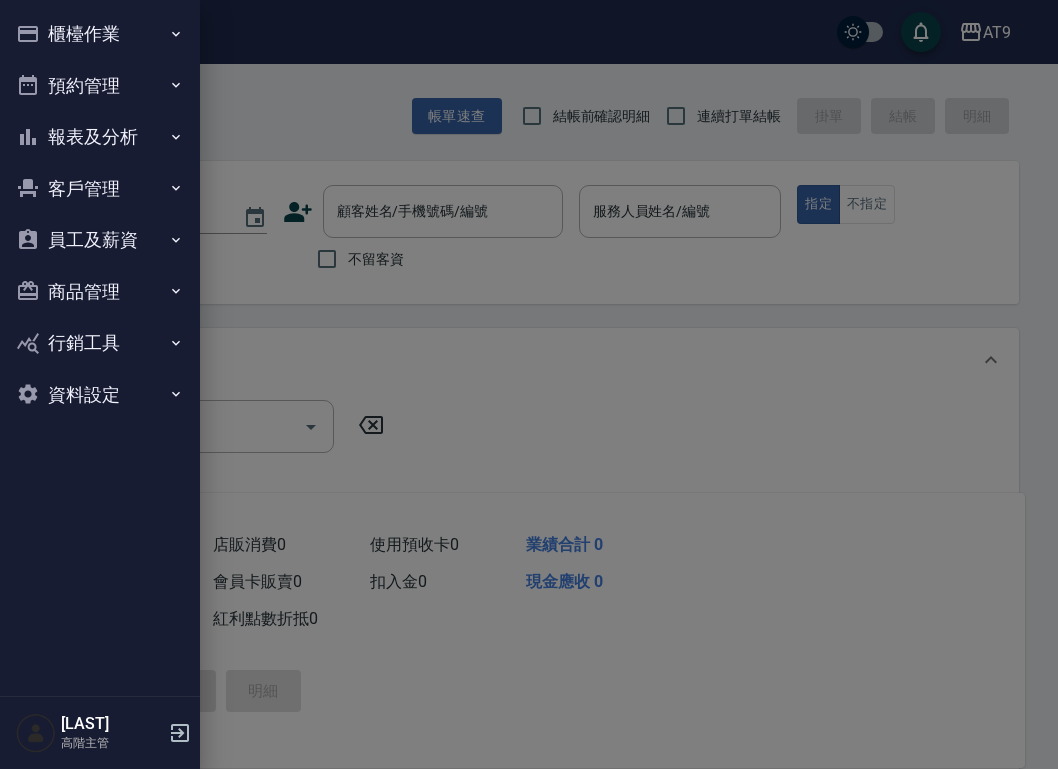 click on "報表及分析" at bounding box center (100, 137) 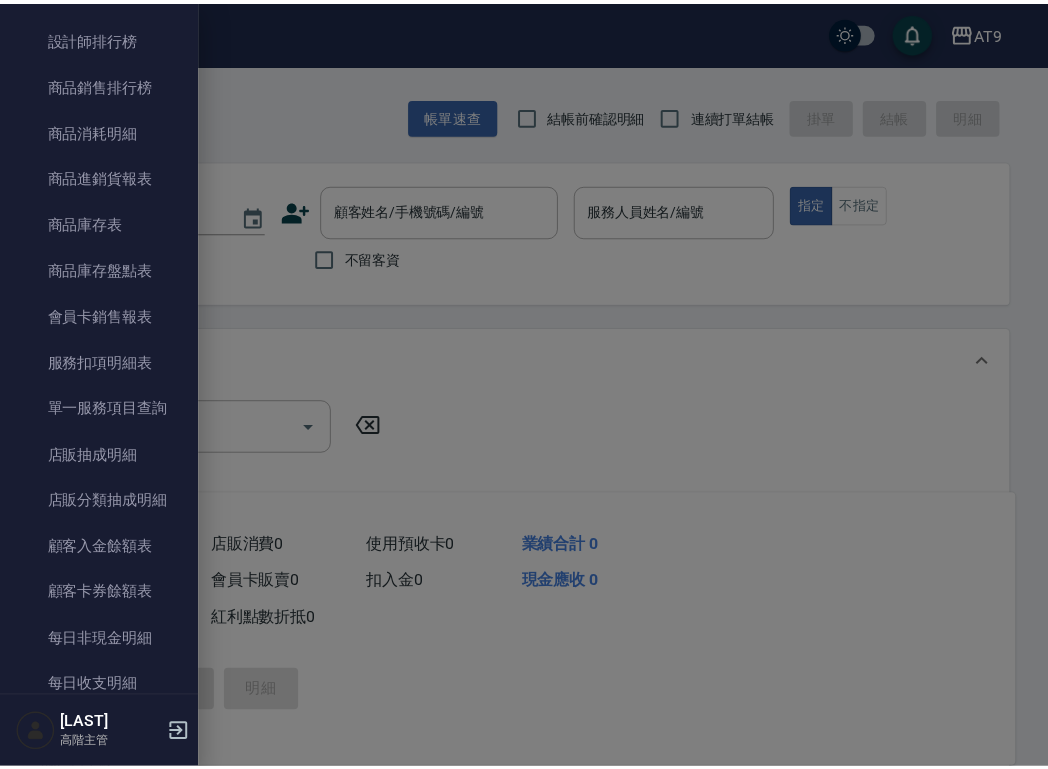 scroll, scrollTop: 1097, scrollLeft: 0, axis: vertical 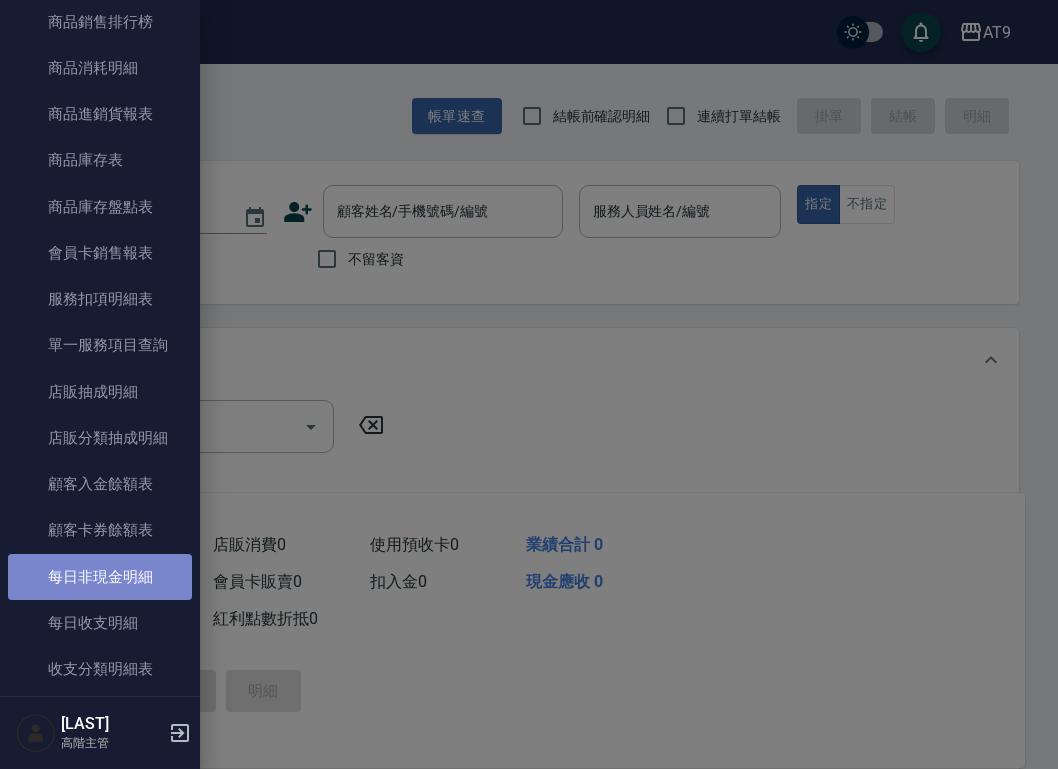 click on "每日非現金明細" at bounding box center [100, 577] 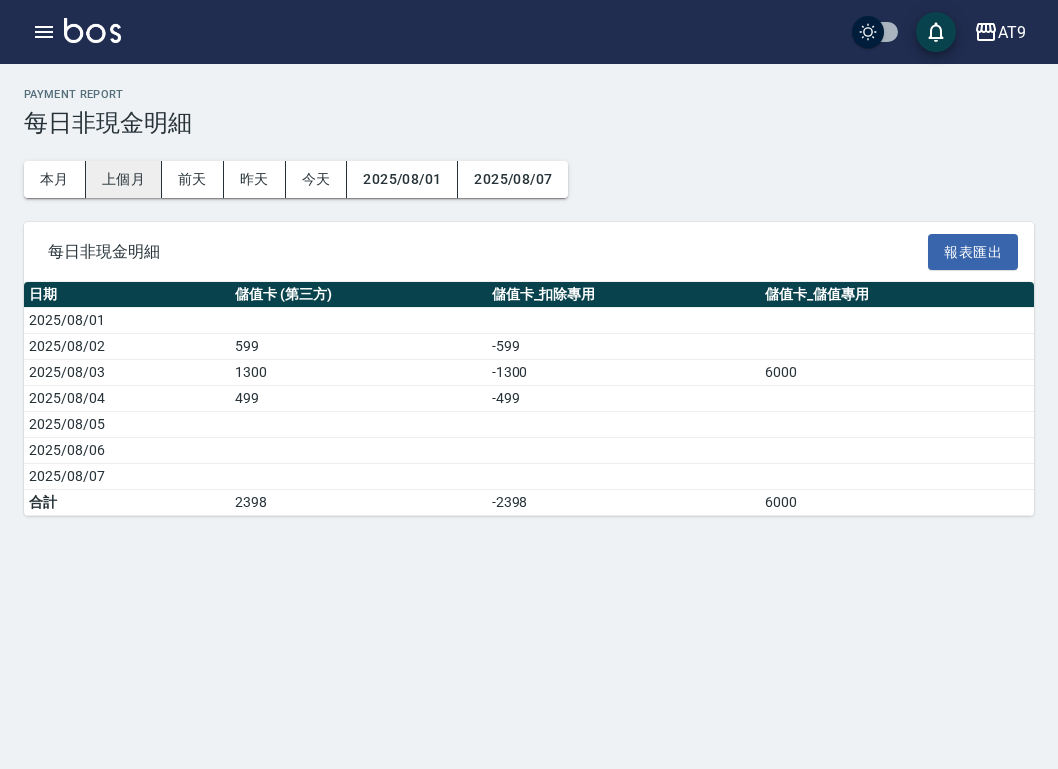 click on "上個月" at bounding box center [124, 179] 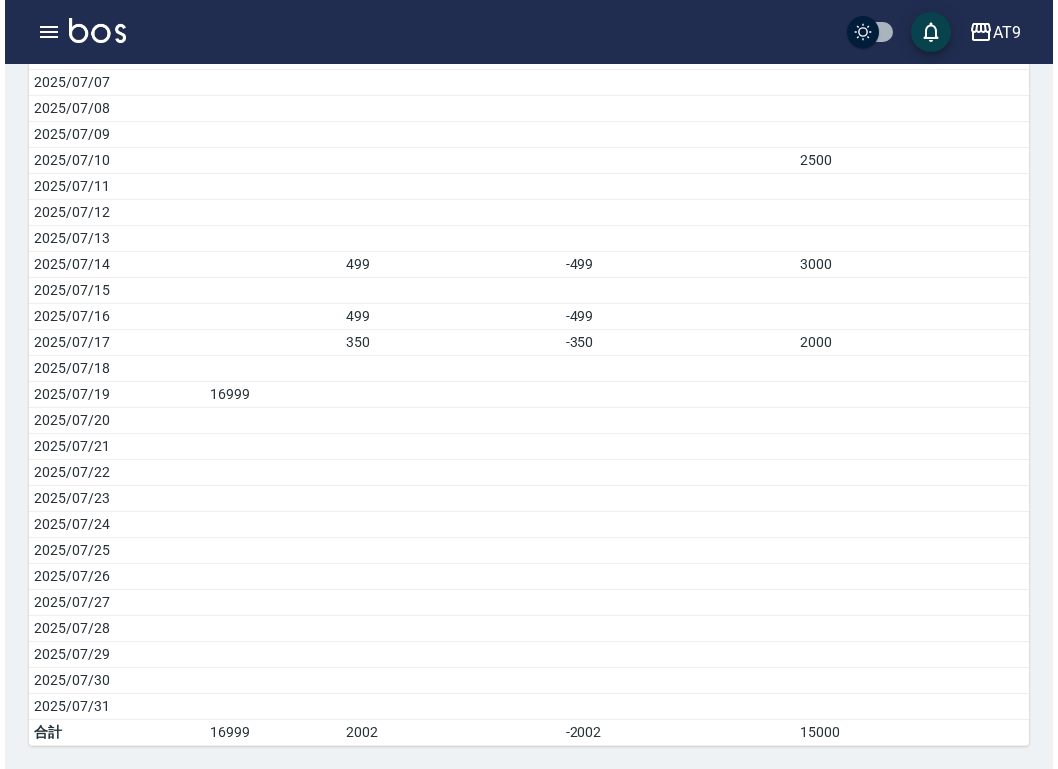 scroll, scrollTop: 129, scrollLeft: 0, axis: vertical 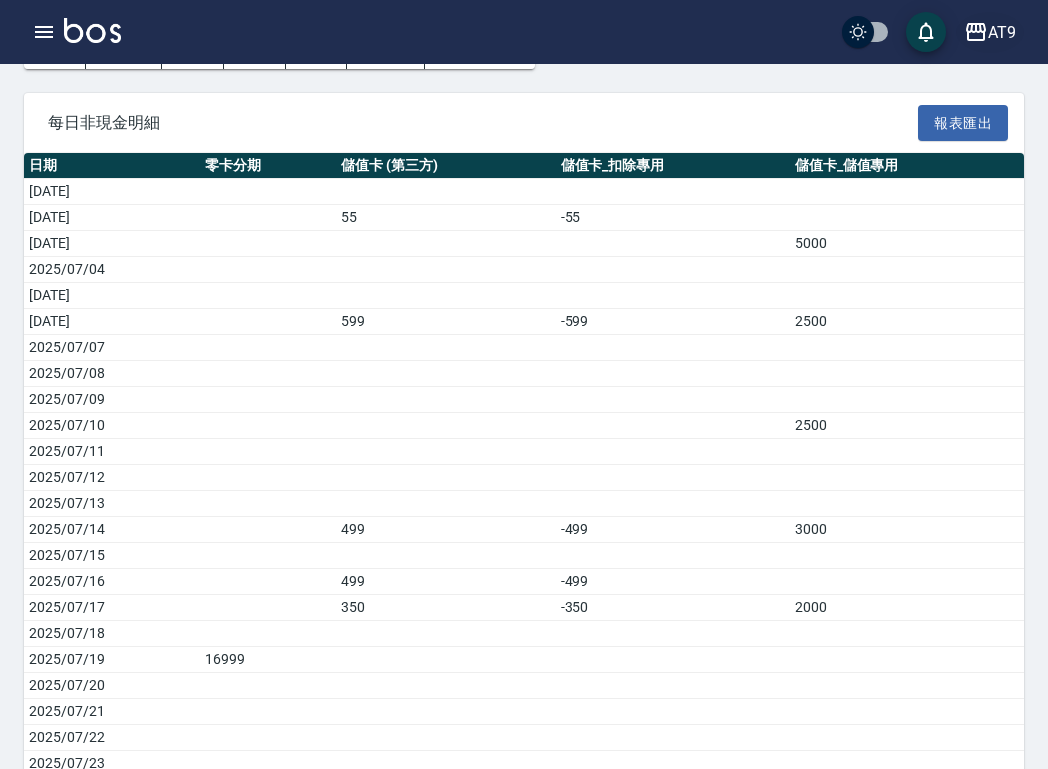 click on "AT9" at bounding box center (1002, 32) 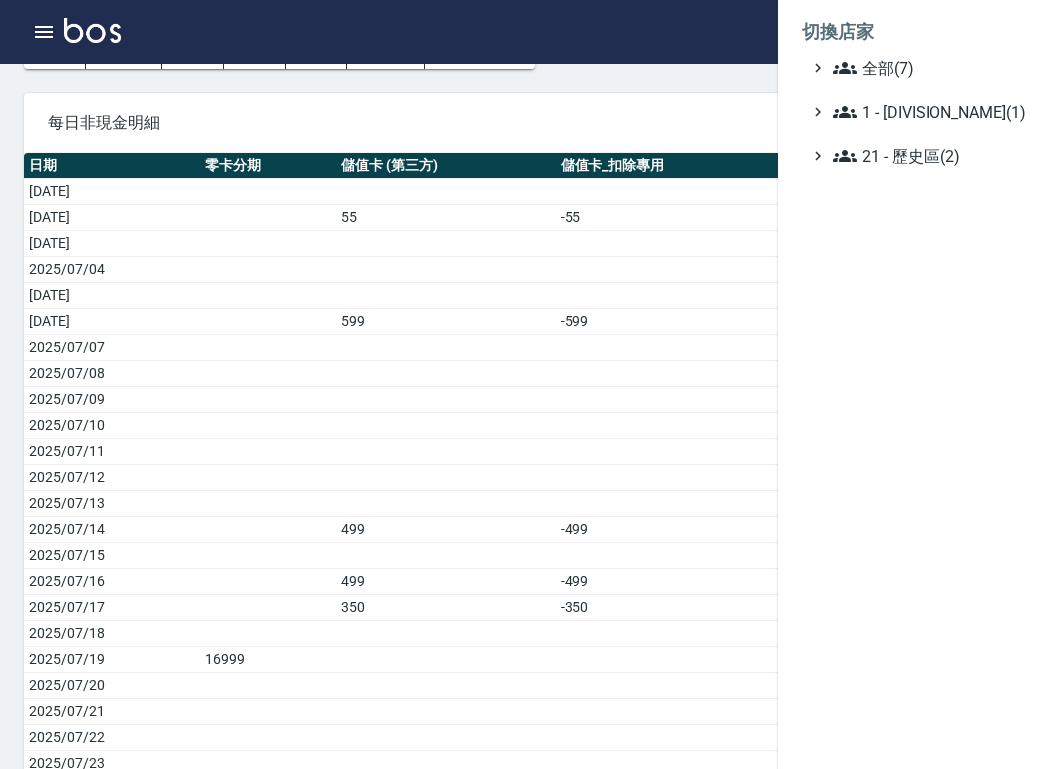 click on "全部(7) 1 - 第一事業部(1) 21 - 歷史區(2)" at bounding box center (918, 112) 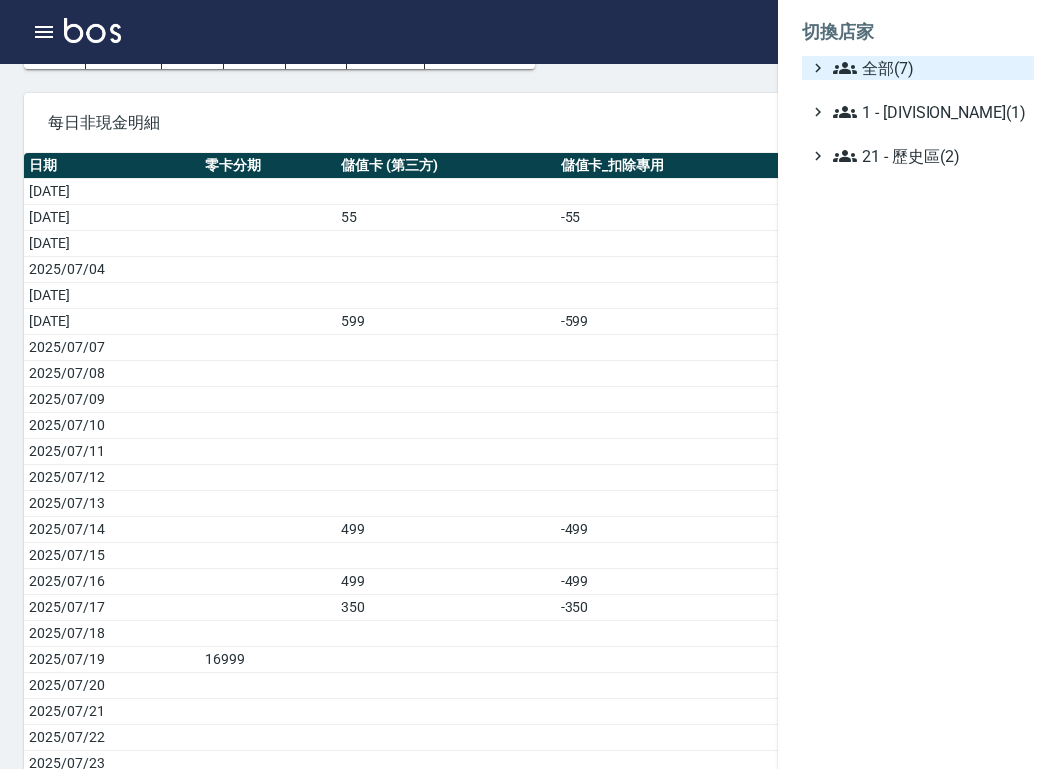 click on "全部(7)" at bounding box center (929, 68) 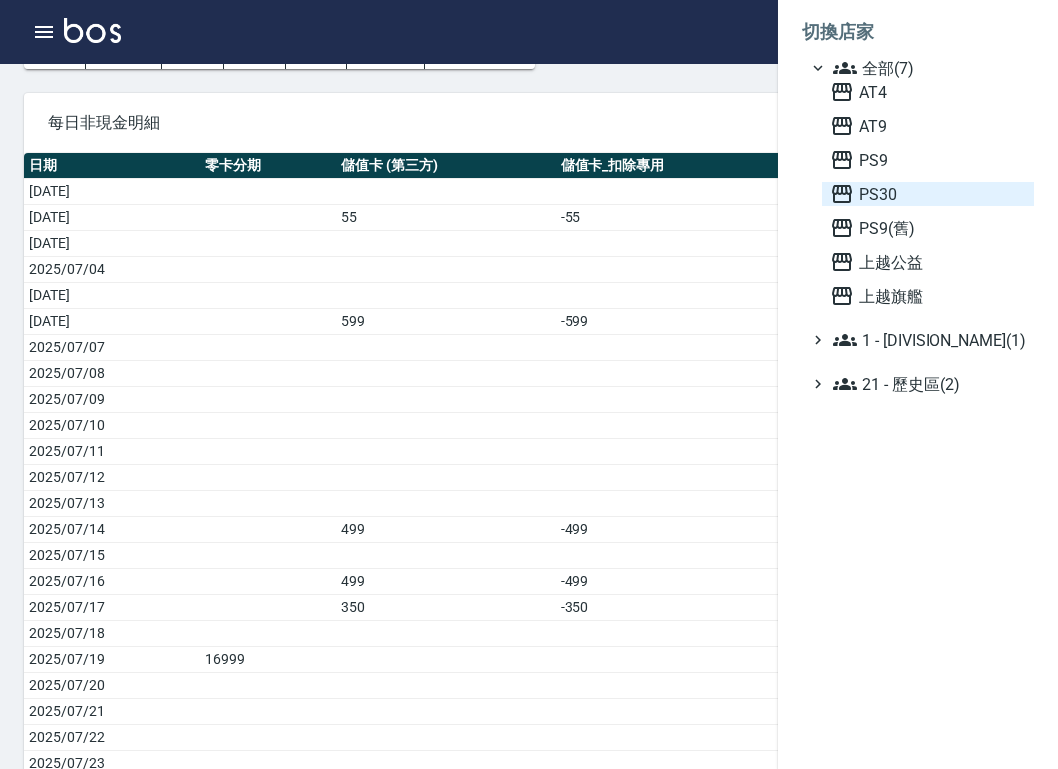click on "PS30" at bounding box center (928, 194) 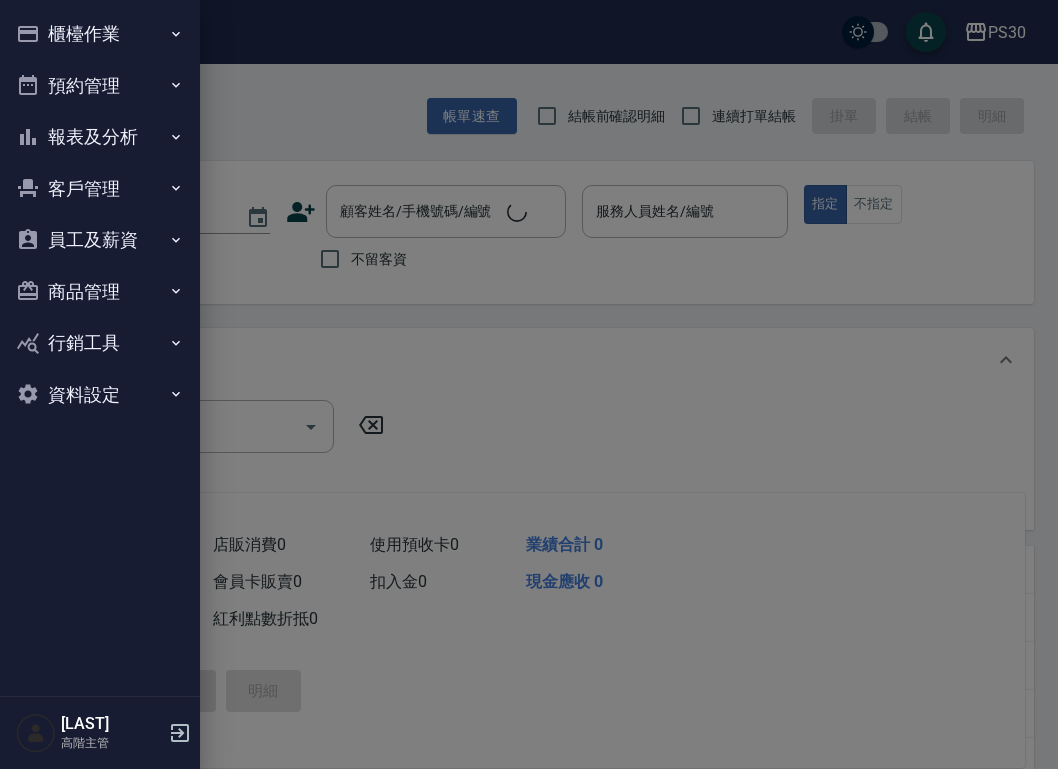 scroll, scrollTop: 0, scrollLeft: 0, axis: both 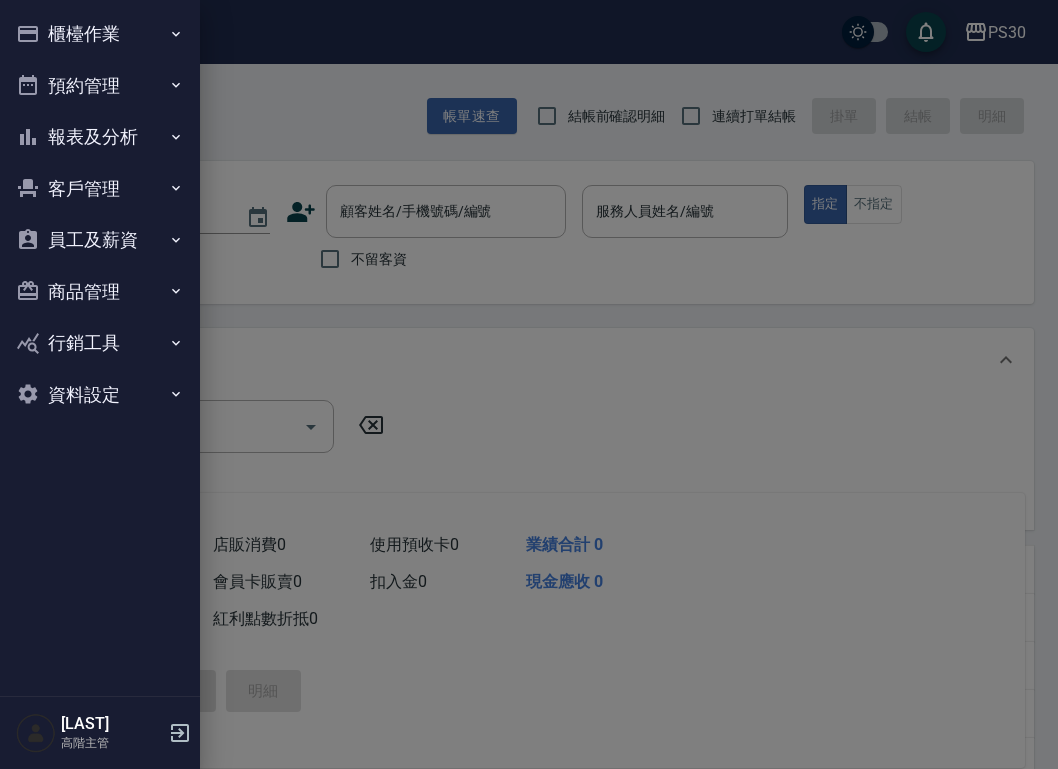 click on "報表及分析" at bounding box center [100, 137] 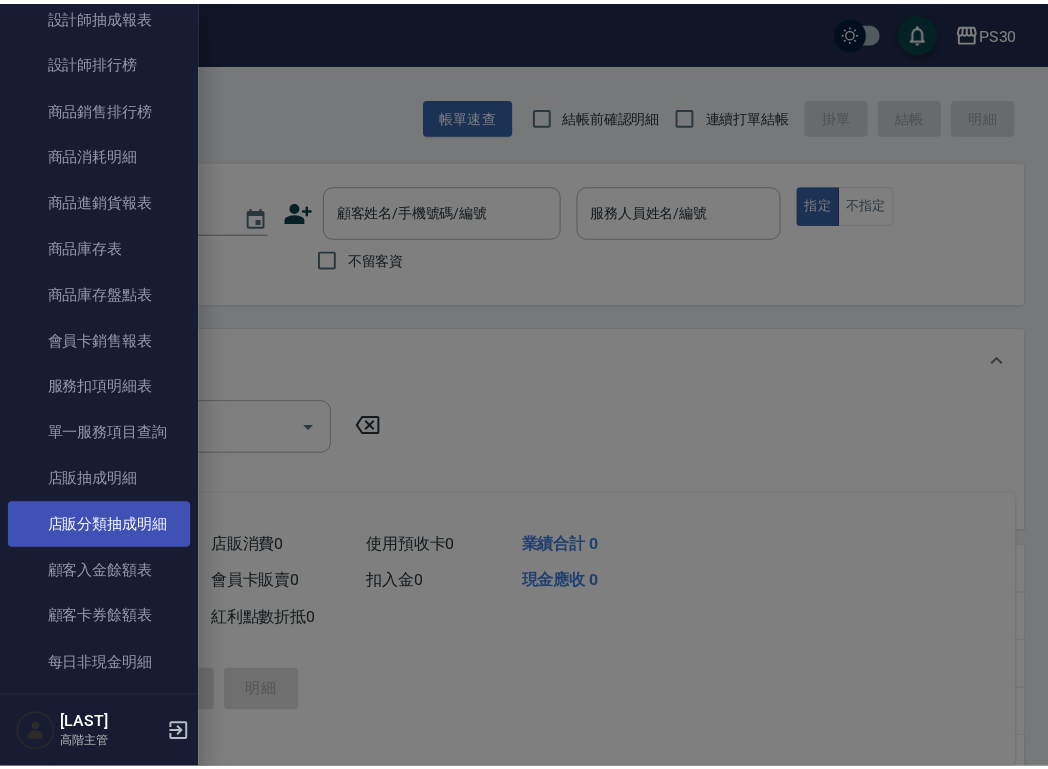 scroll, scrollTop: 1094, scrollLeft: 0, axis: vertical 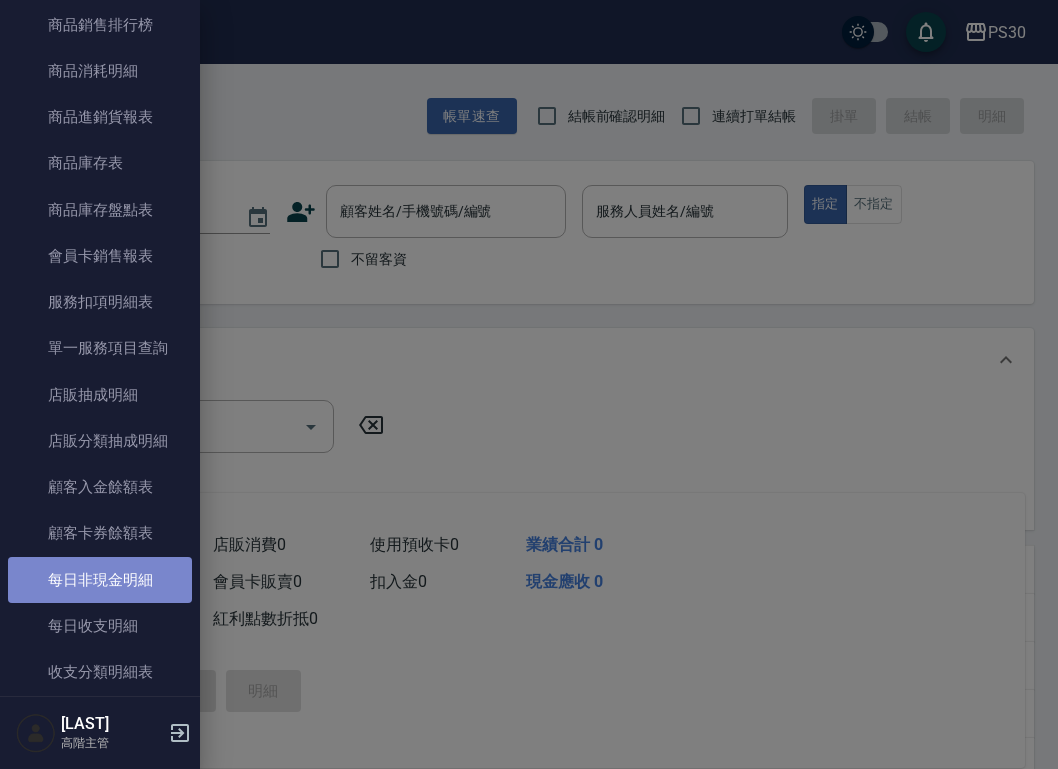 click on "每日非現金明細" at bounding box center [100, 580] 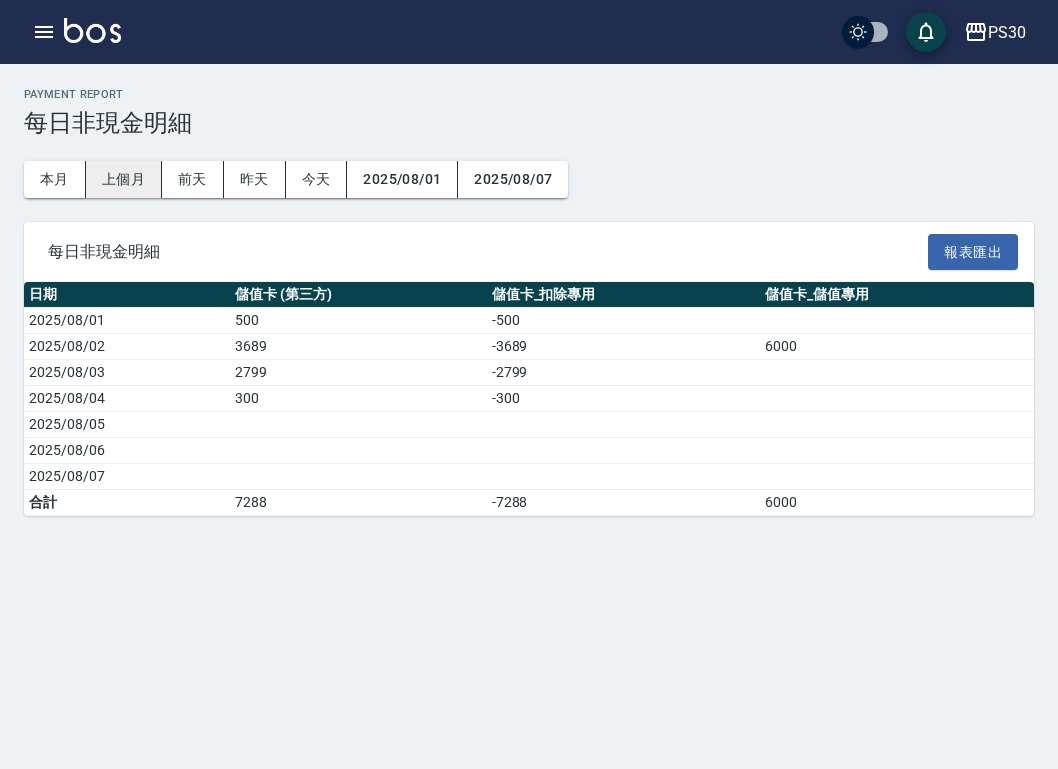 click on "上個月" at bounding box center (124, 179) 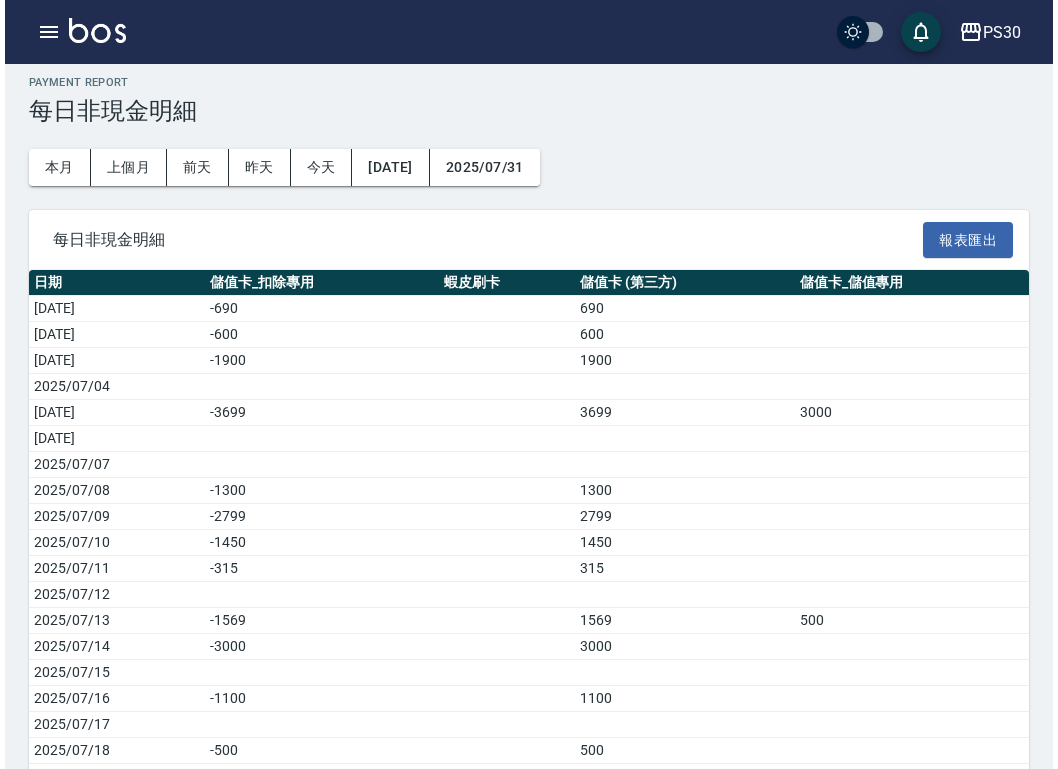 scroll, scrollTop: 394, scrollLeft: 0, axis: vertical 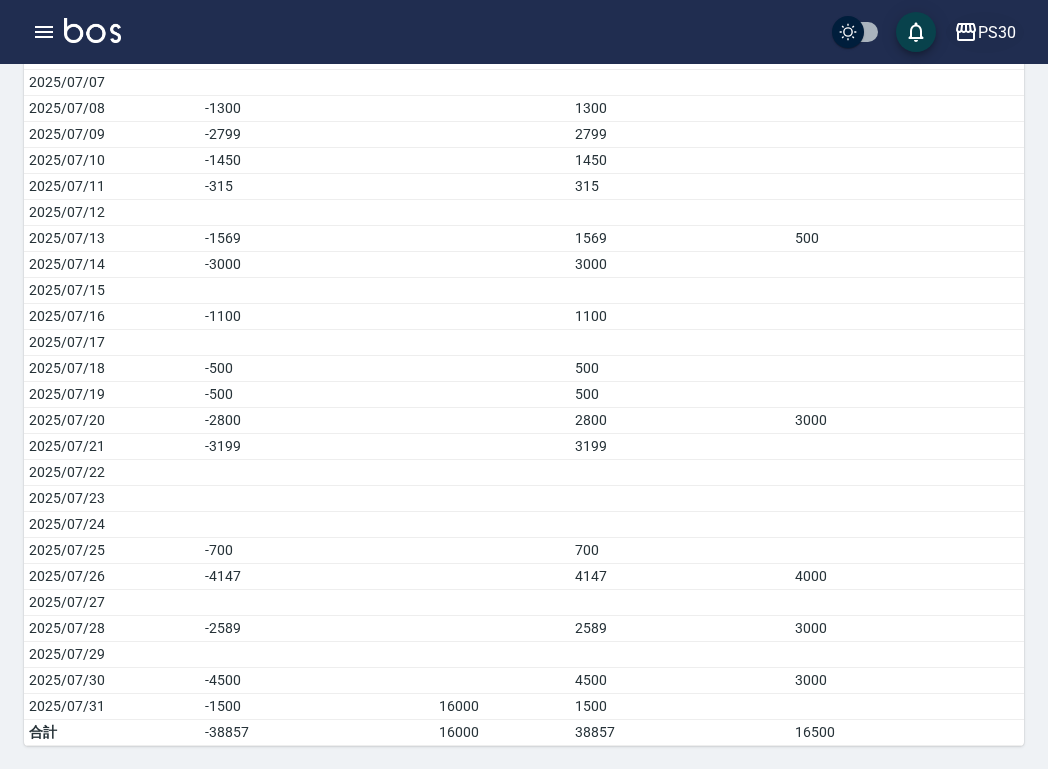 click on "PS30" at bounding box center (985, 32) 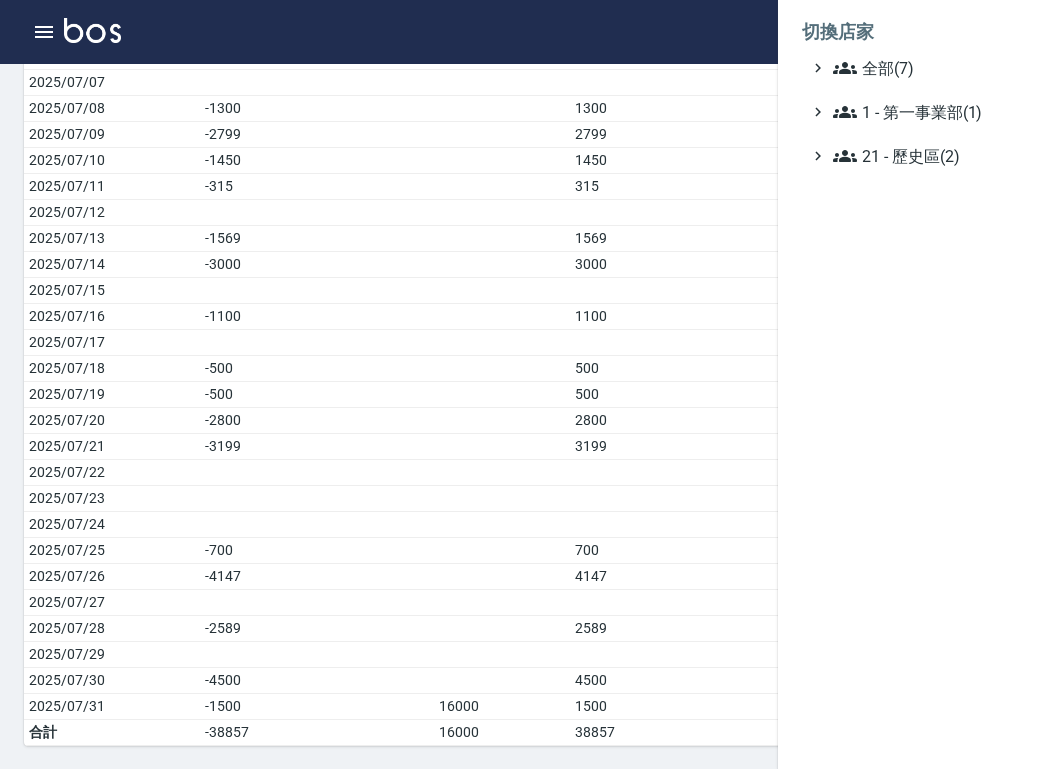 click on "全部(7) 1 - 第一事業部(1) 21 - 歷史區(2)" at bounding box center [918, 112] 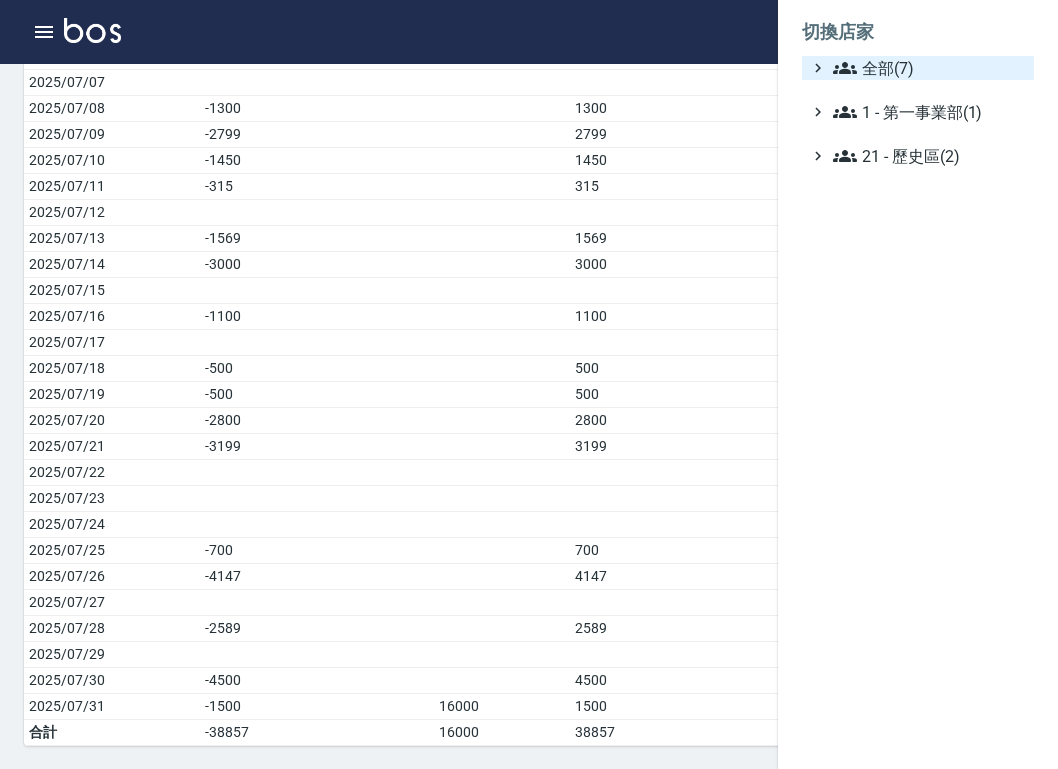 click on "全部(7)" at bounding box center [929, 68] 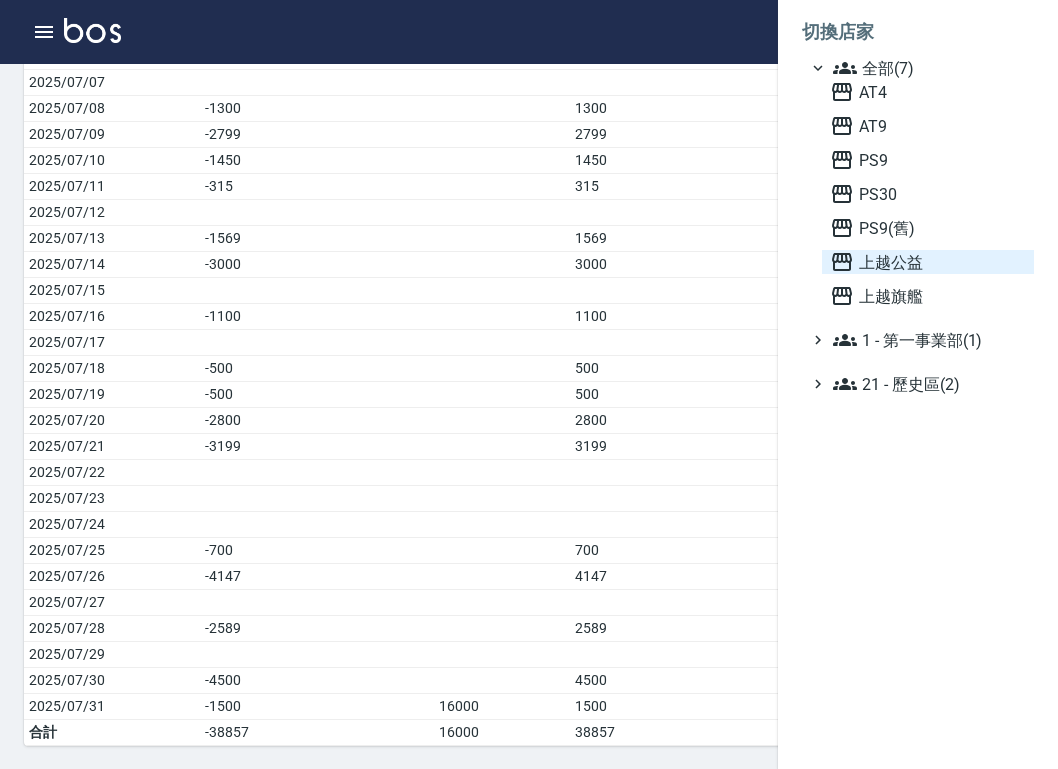 click on "上越公益" at bounding box center [928, 262] 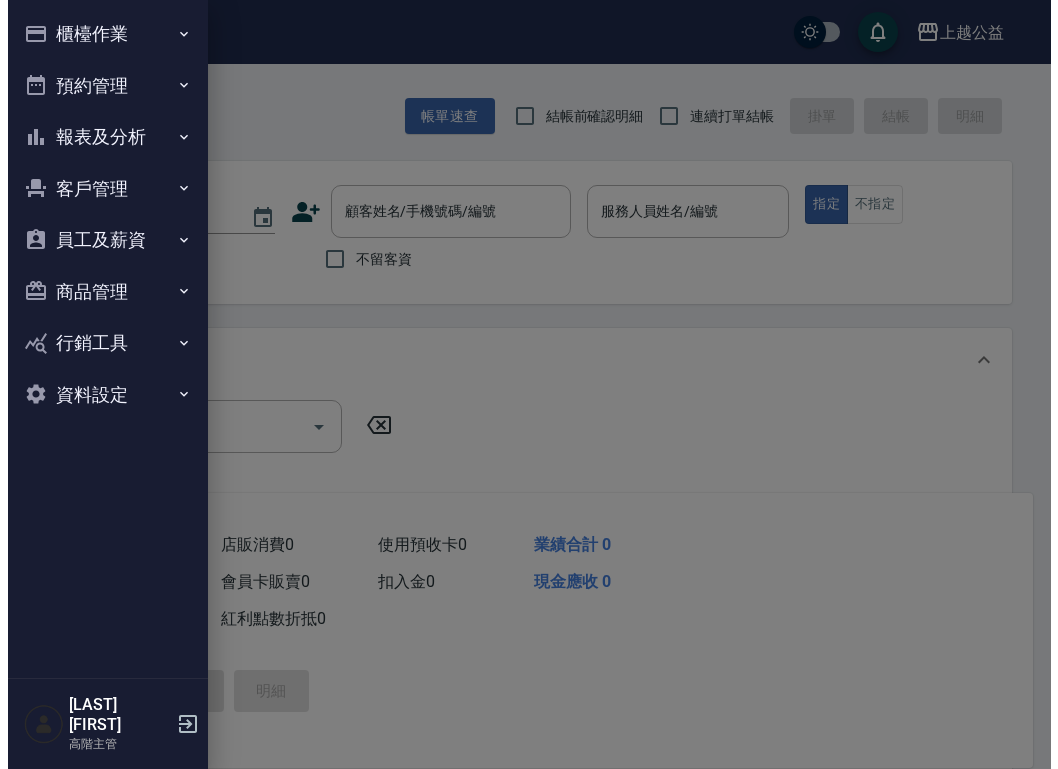 scroll, scrollTop: 0, scrollLeft: 0, axis: both 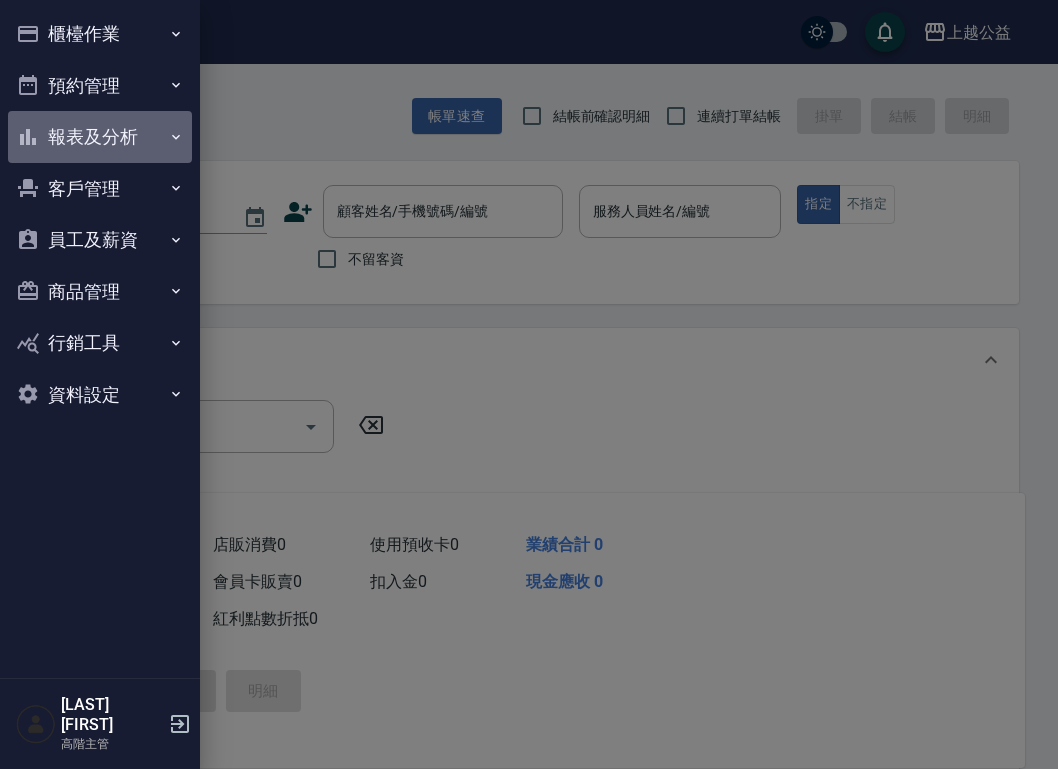 click on "報表及分析" at bounding box center (100, 137) 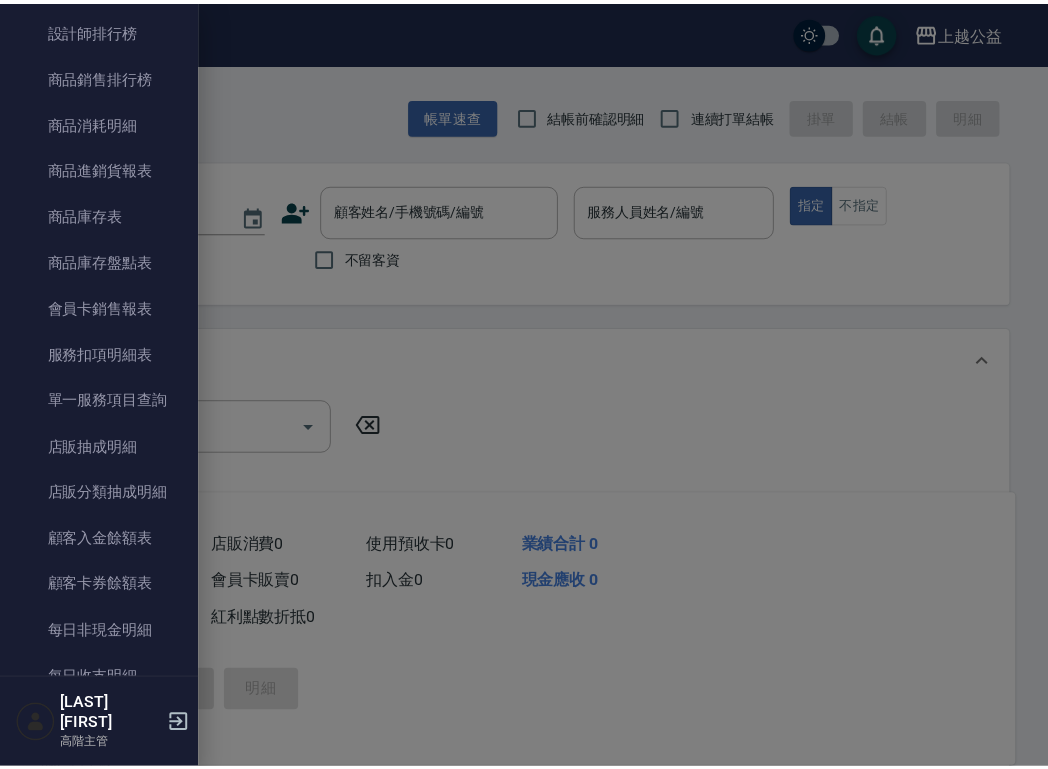 scroll, scrollTop: 1334, scrollLeft: 0, axis: vertical 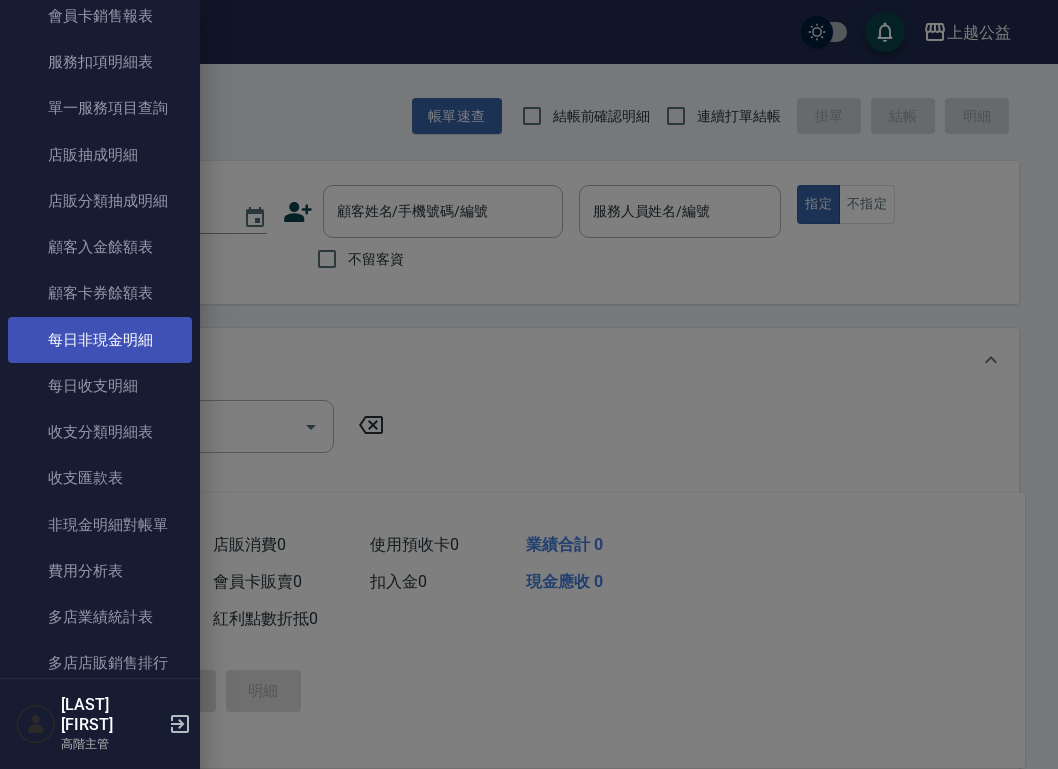 click on "每日非現金明細" at bounding box center [100, 340] 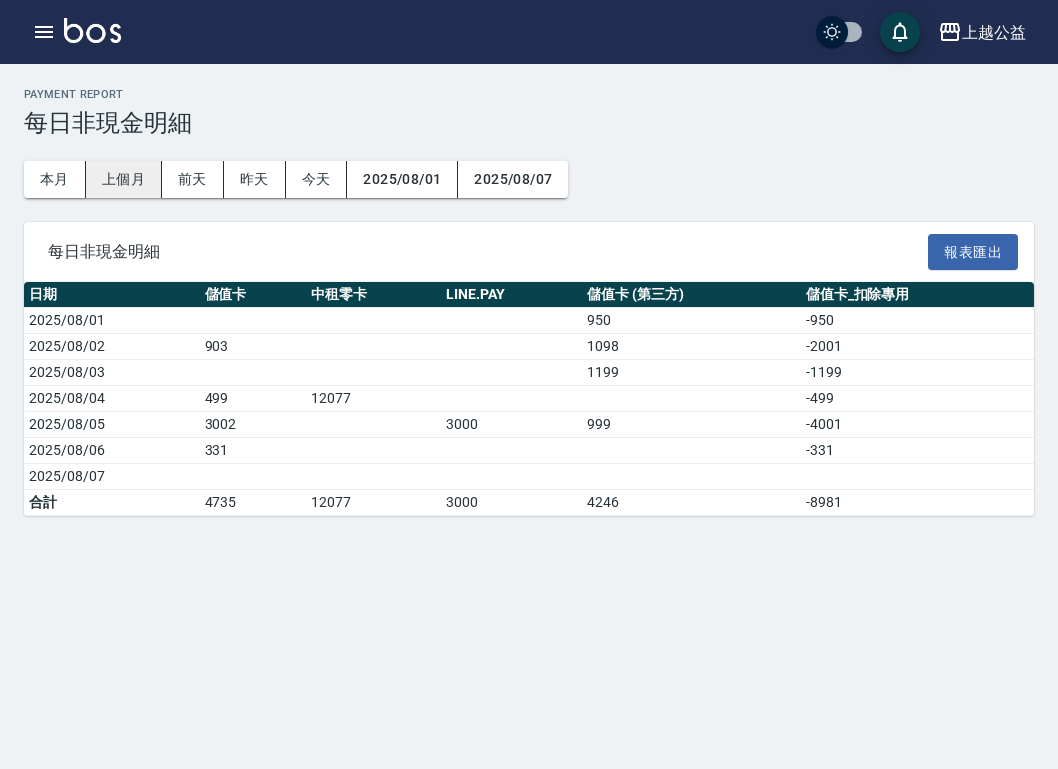 click on "上個月" at bounding box center (124, 179) 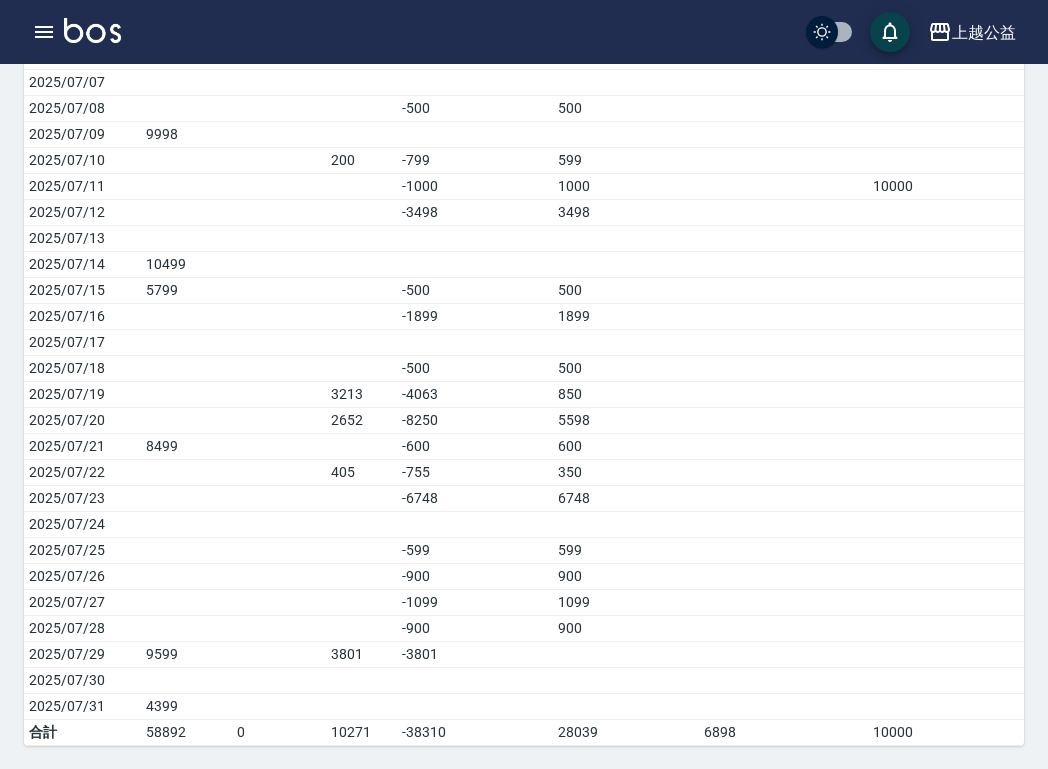 scroll, scrollTop: 0, scrollLeft: 0, axis: both 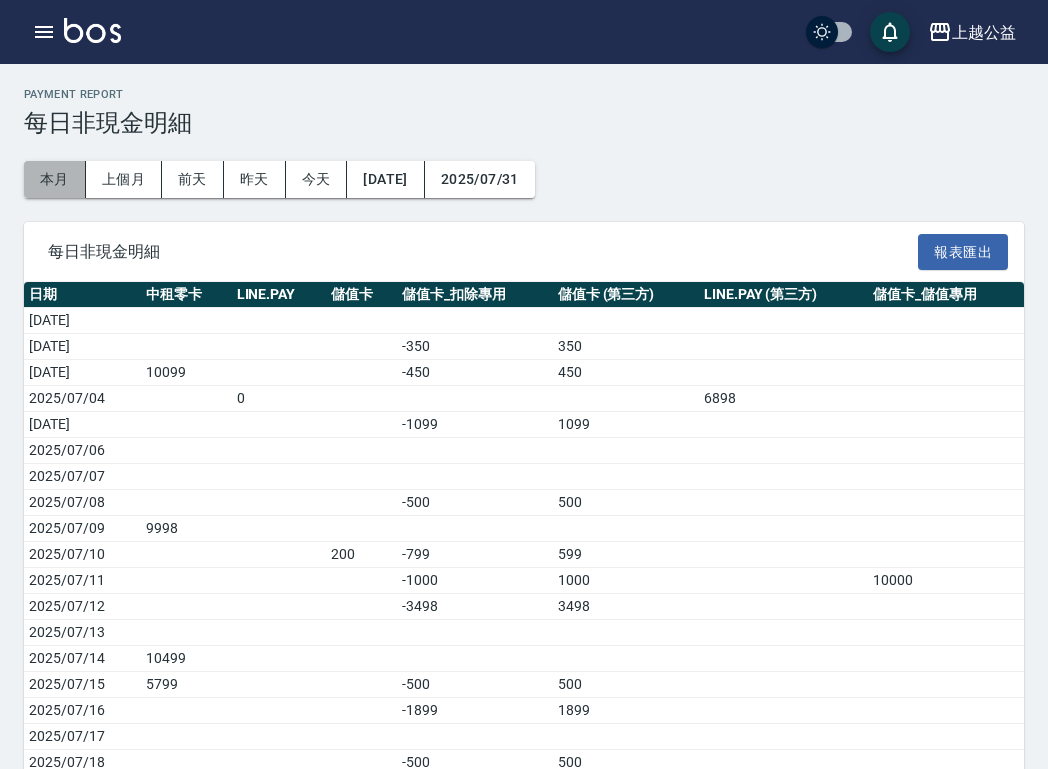 click on "本月" at bounding box center [55, 179] 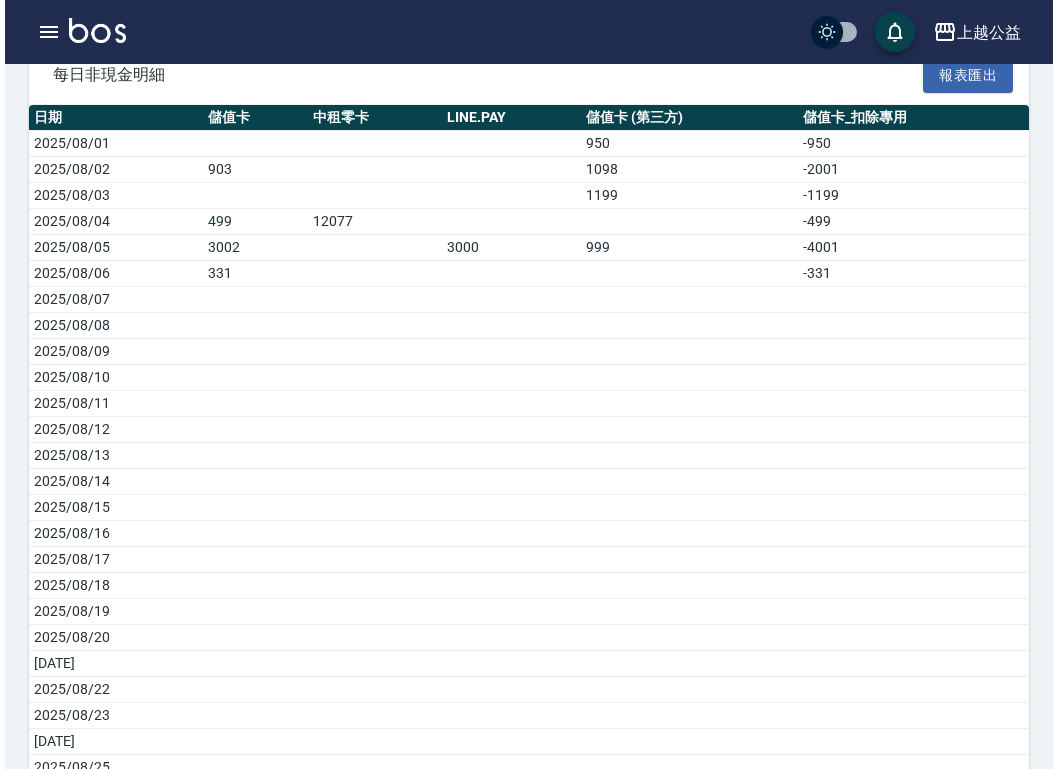 scroll, scrollTop: 394, scrollLeft: 0, axis: vertical 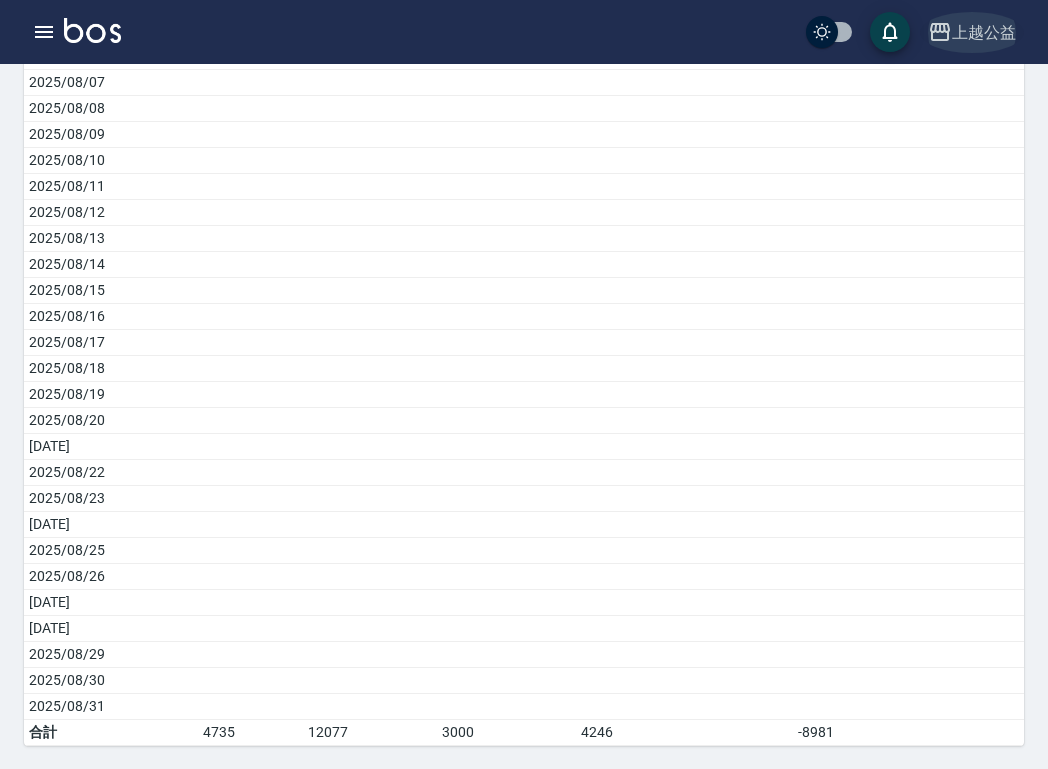 click on "上越公益" at bounding box center [984, 32] 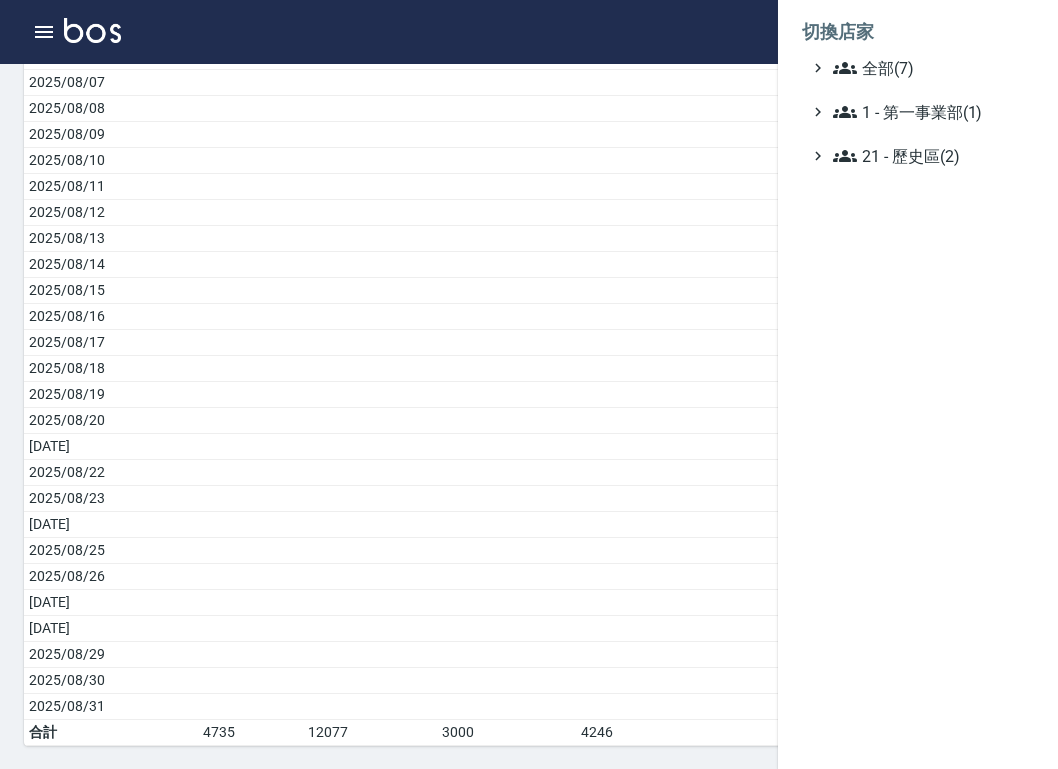 click on "切換店家" at bounding box center (918, 32) 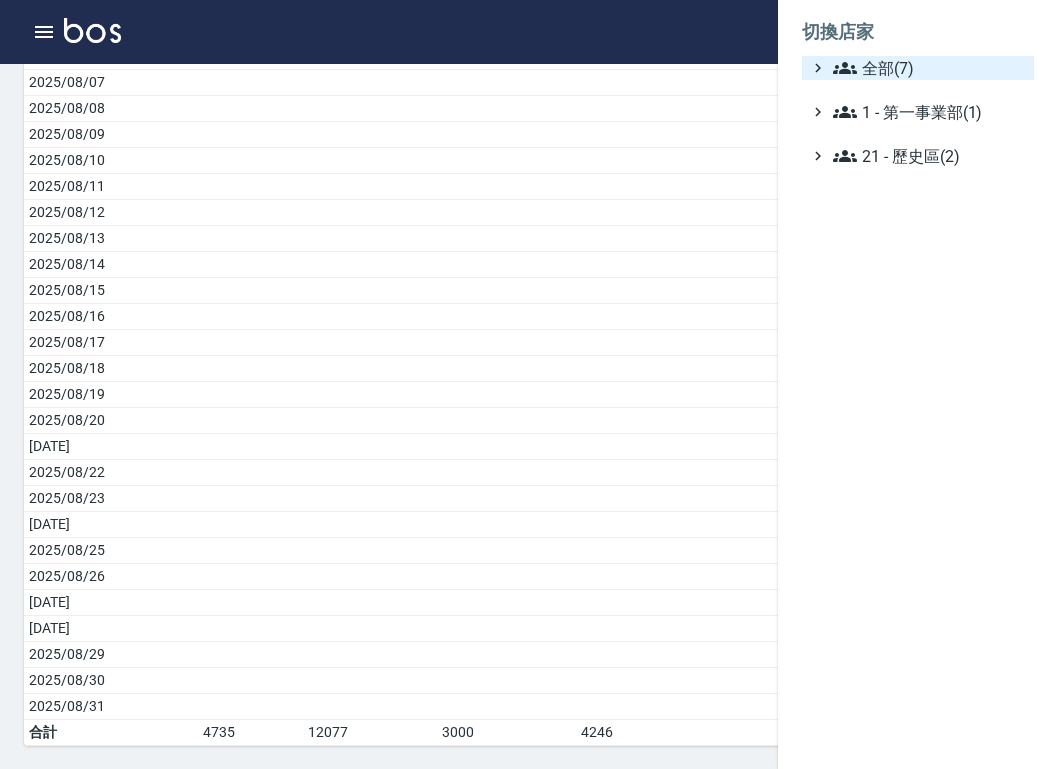 click on "全部(7)" at bounding box center (929, 68) 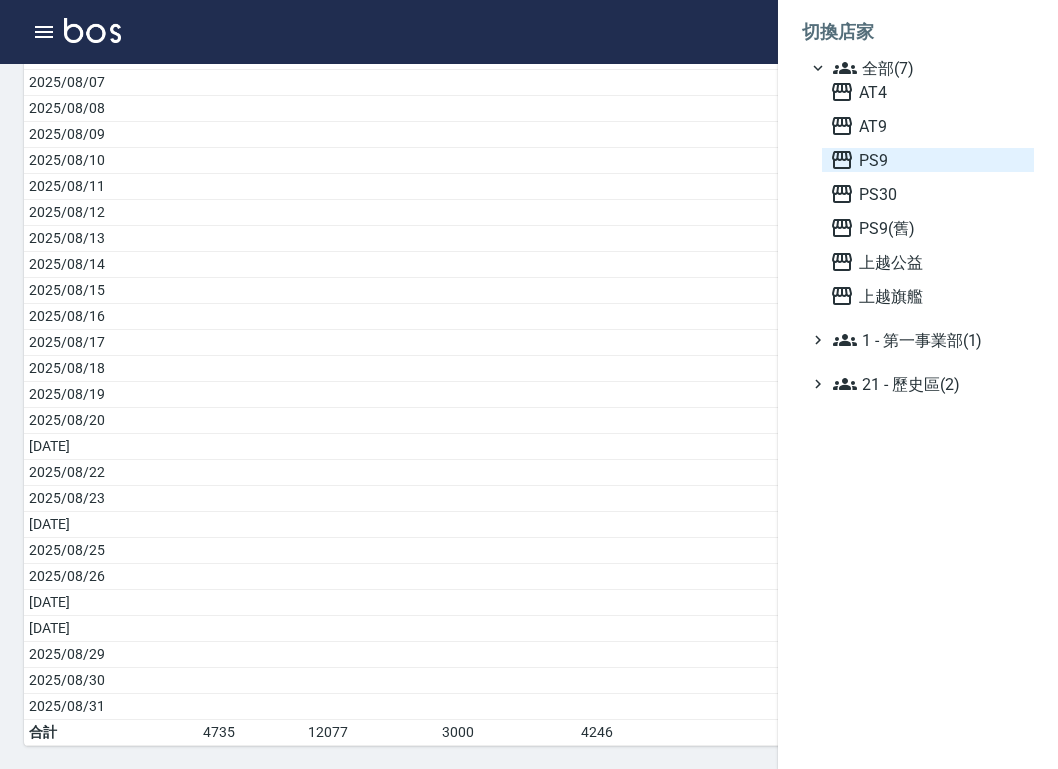 click on "PS9" at bounding box center (928, 160) 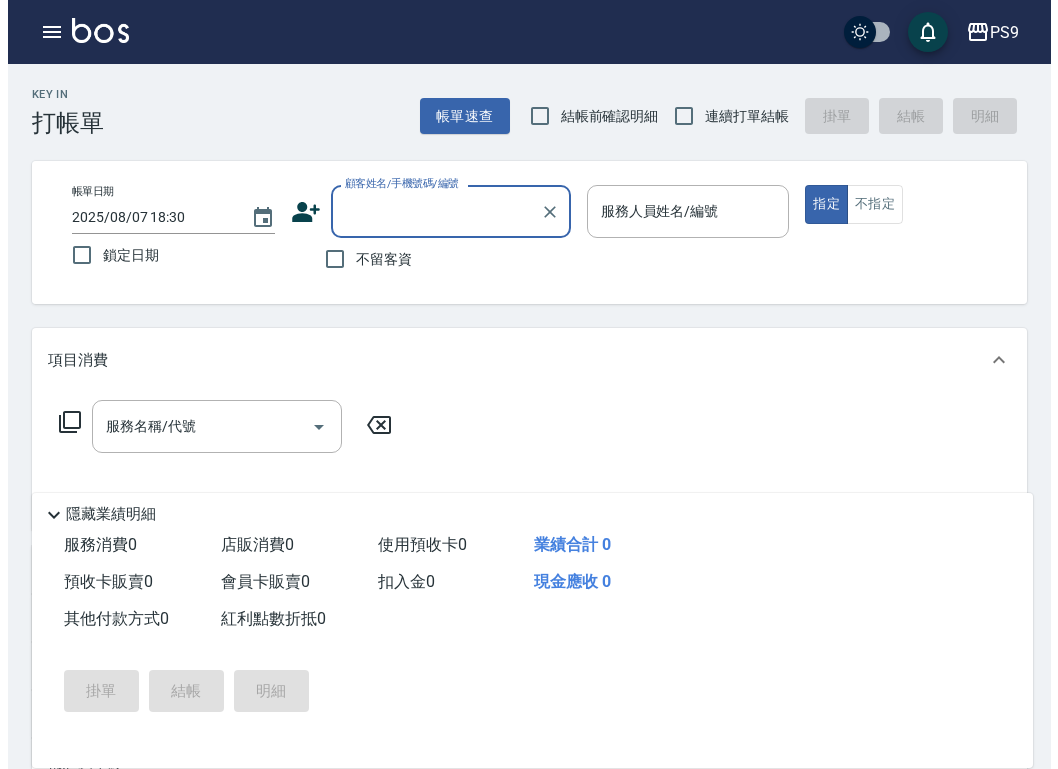 scroll, scrollTop: 0, scrollLeft: 0, axis: both 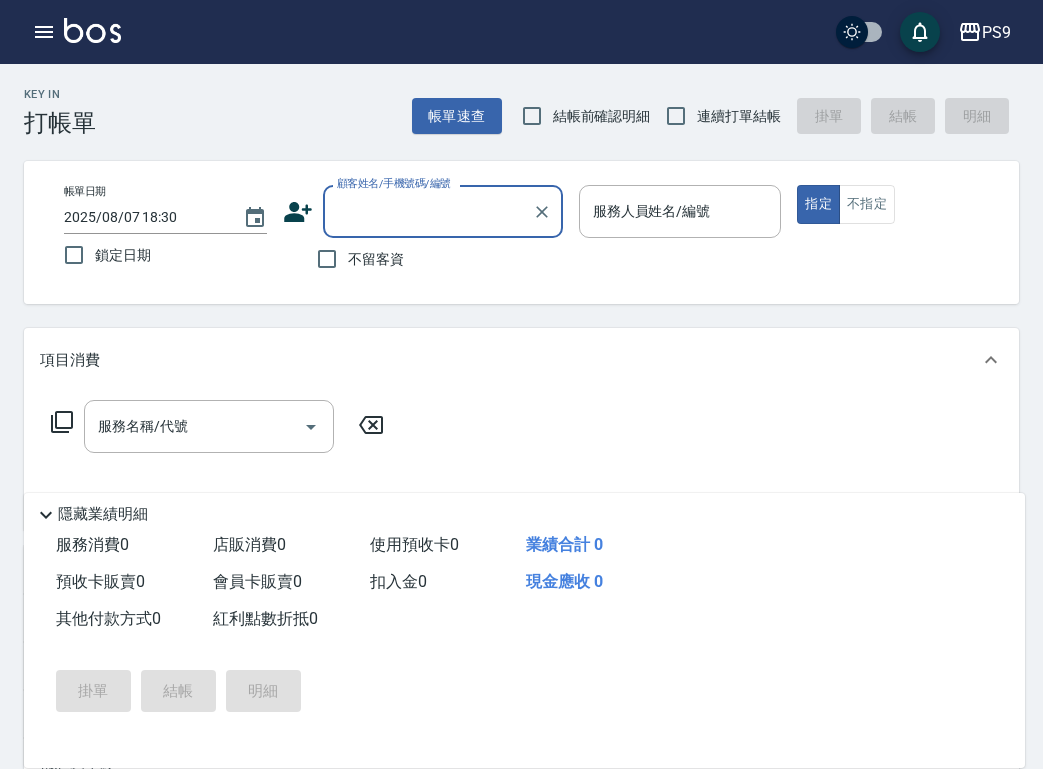 click at bounding box center (44, 32) 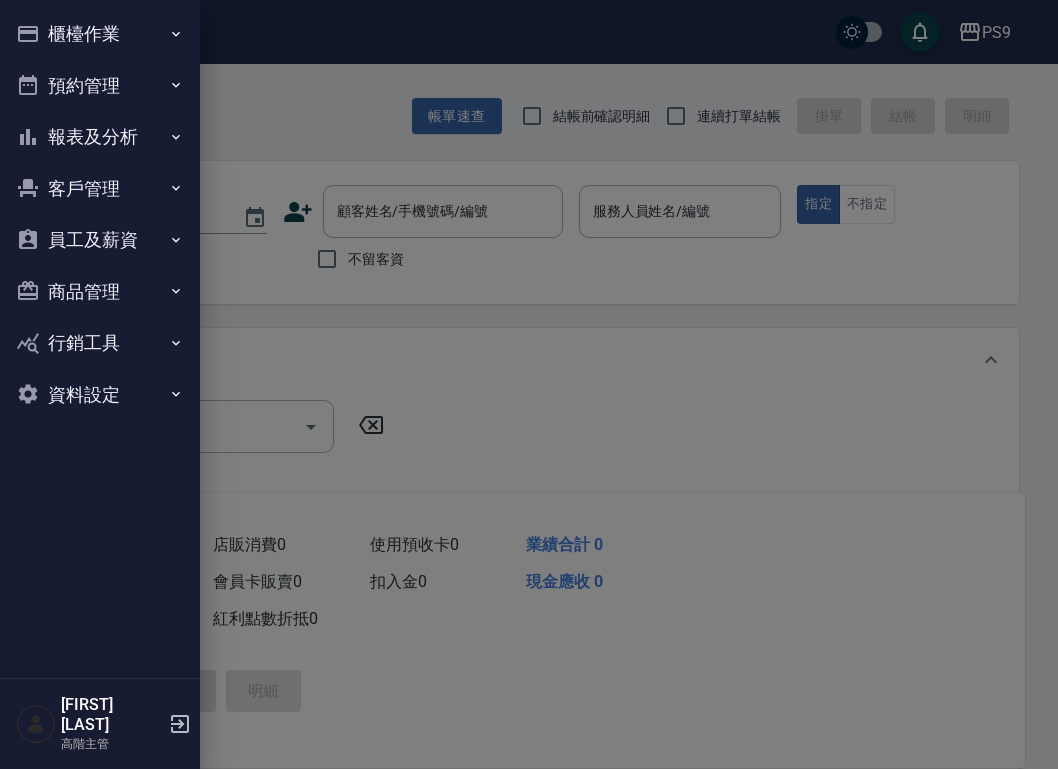 click on "報表及分析" at bounding box center (100, 137) 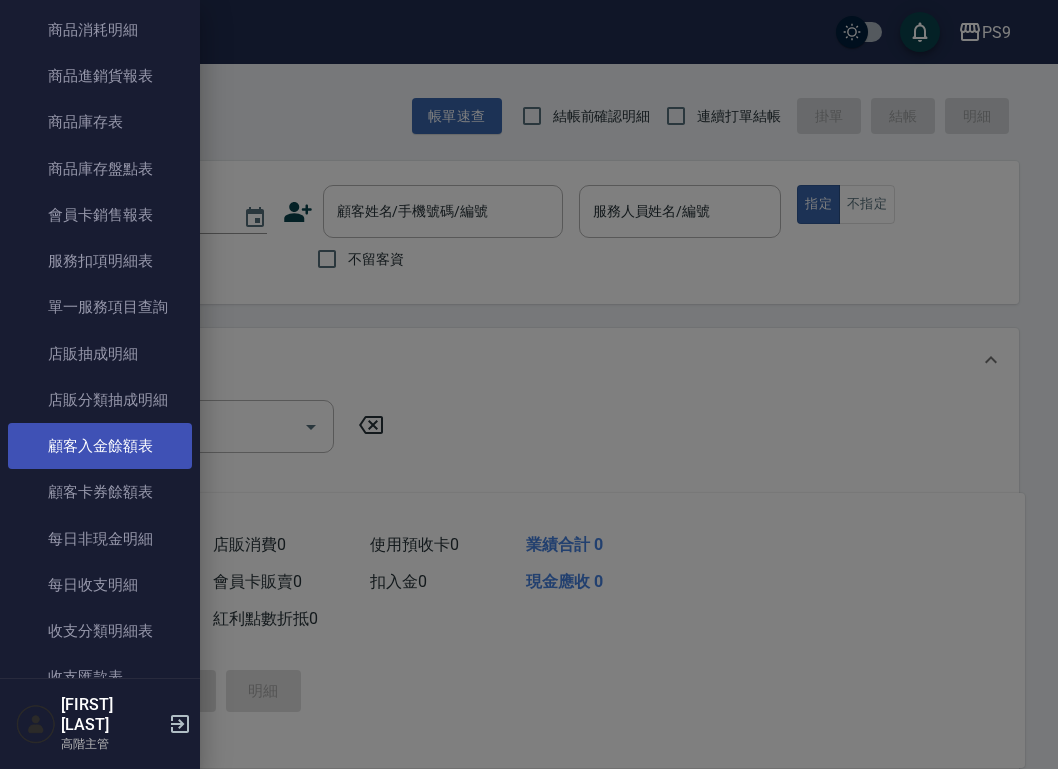 scroll, scrollTop: 1161, scrollLeft: 0, axis: vertical 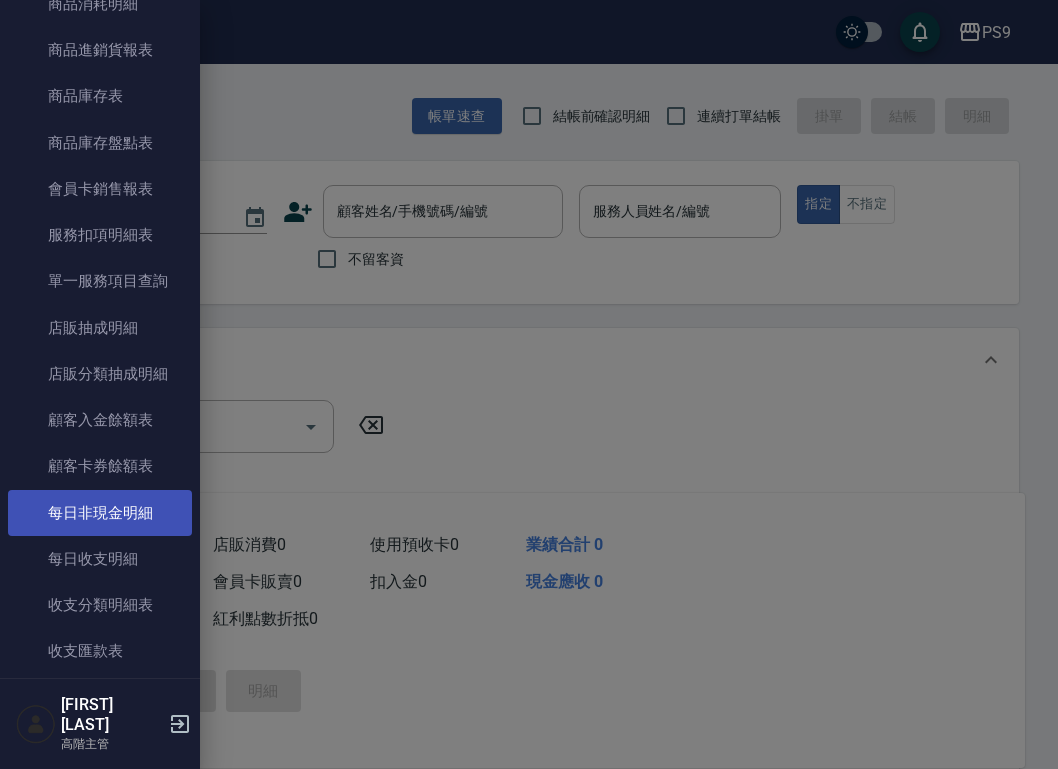 click on "每日非現金明細" at bounding box center (100, 513) 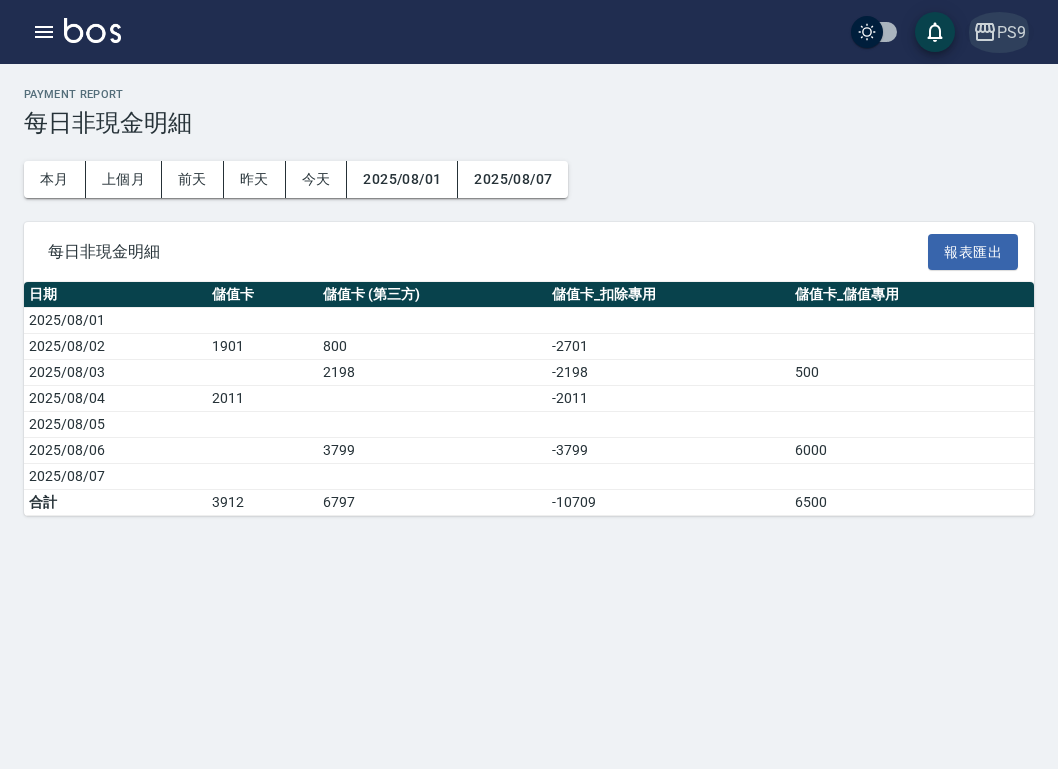 click 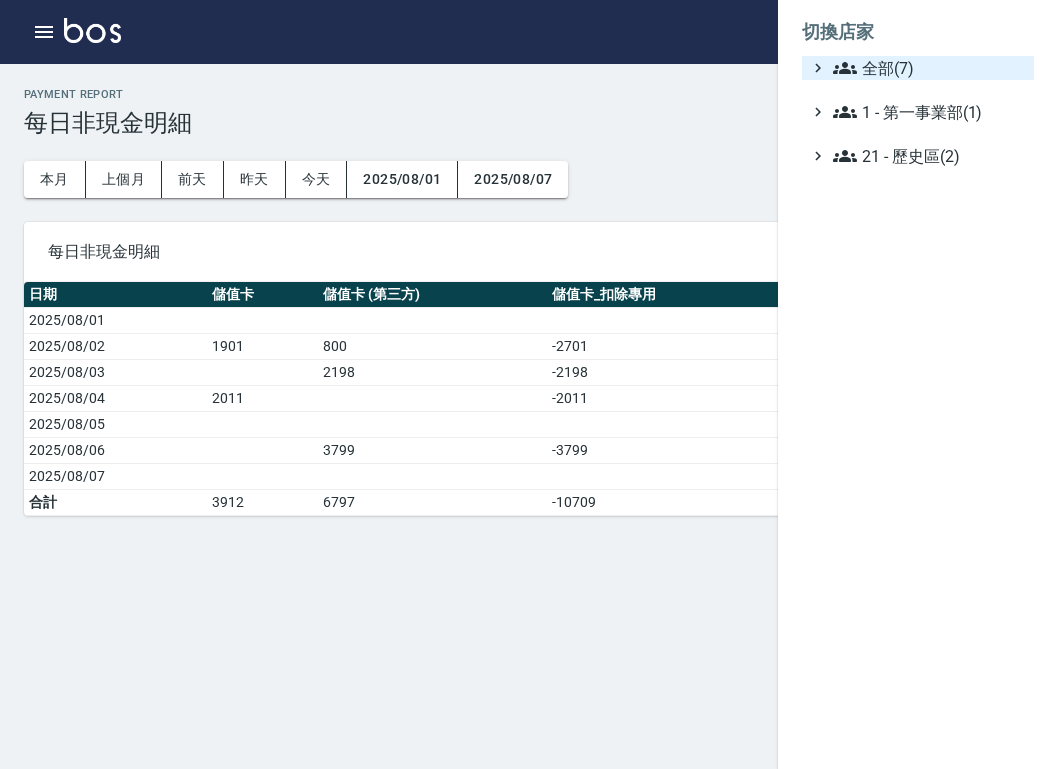 click on "全部(7)" at bounding box center (929, 68) 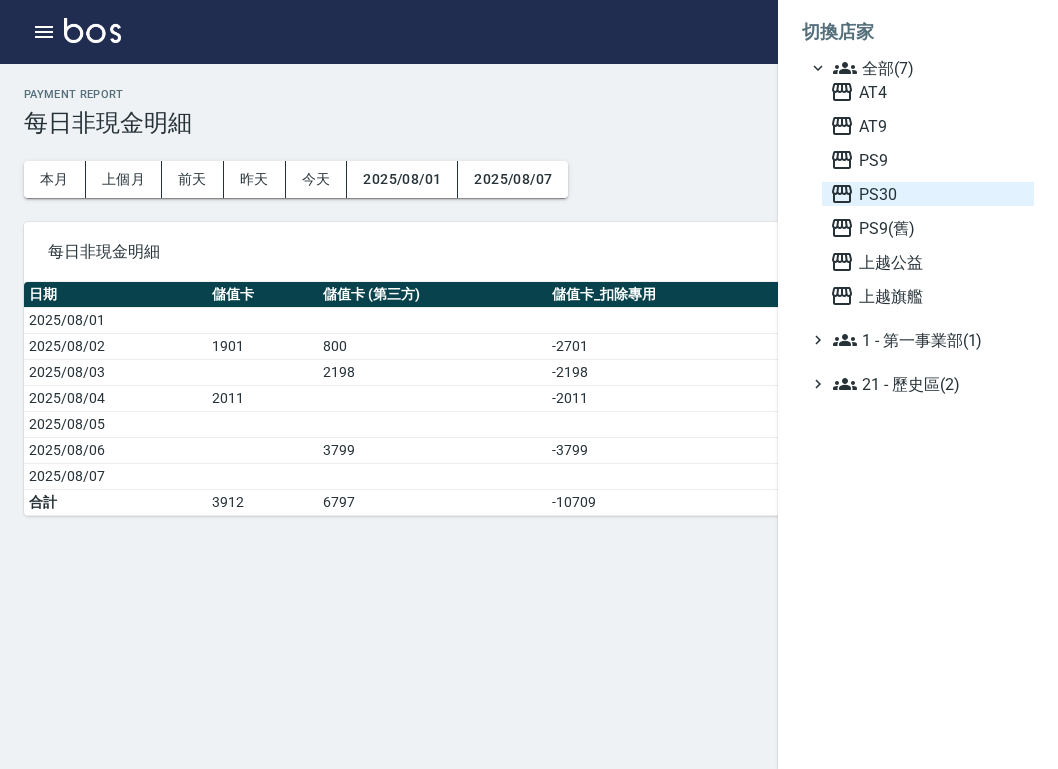 click on "PS30" at bounding box center (928, 194) 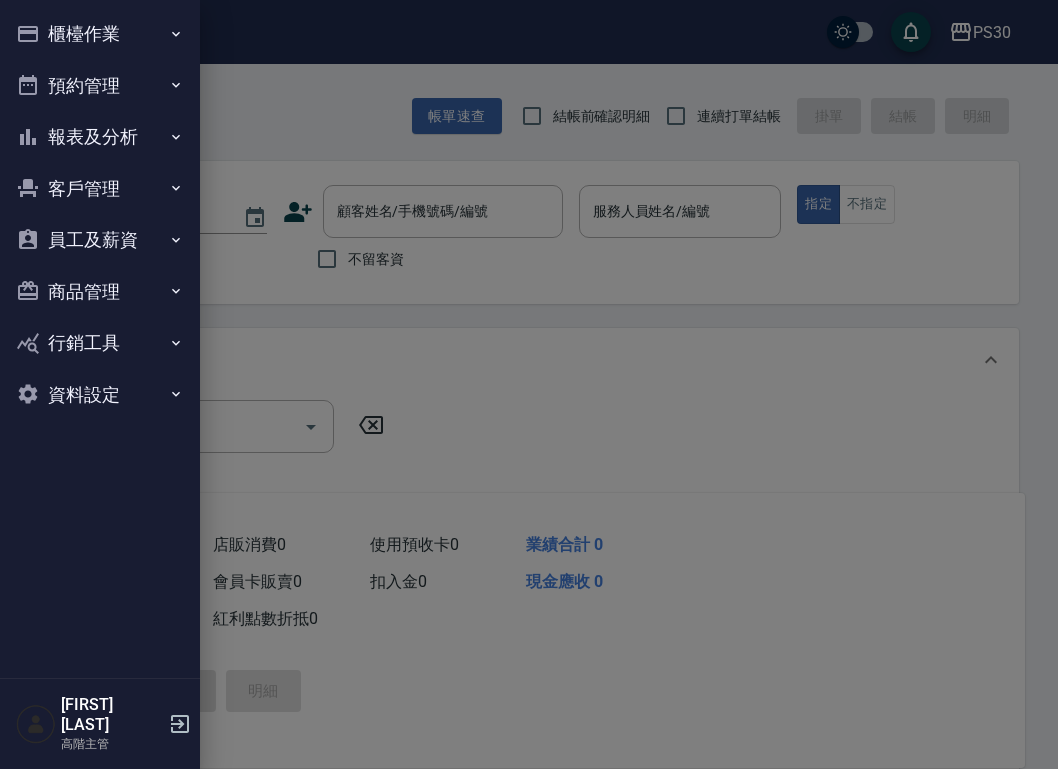 scroll, scrollTop: 0, scrollLeft: 0, axis: both 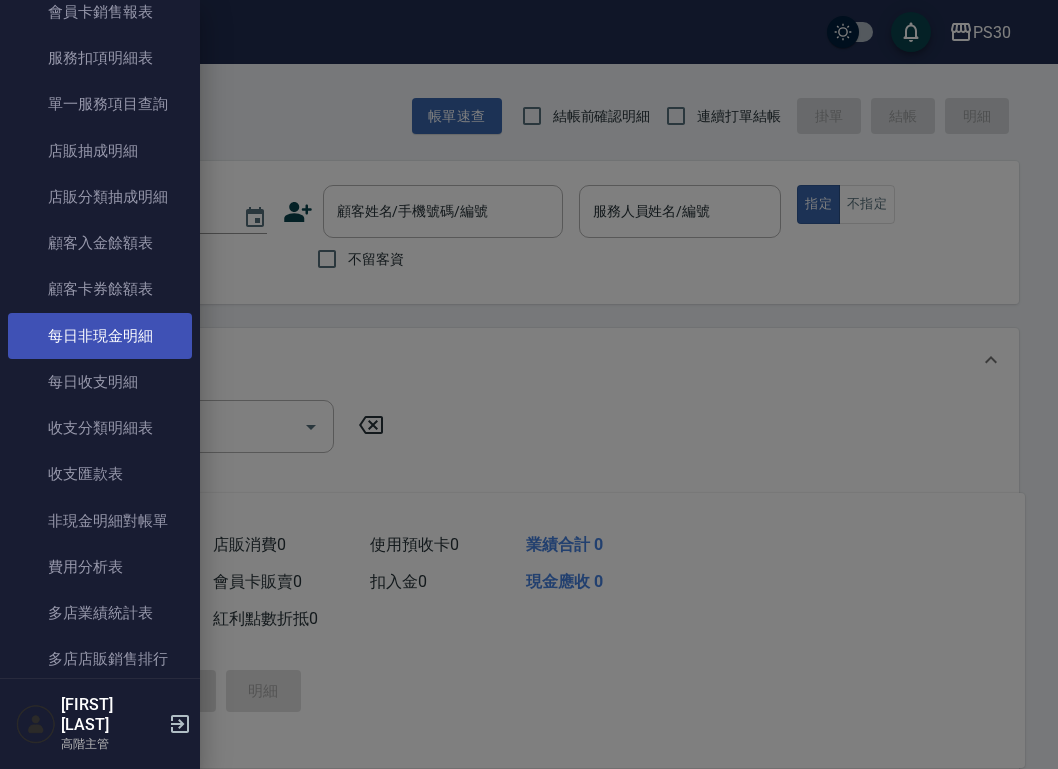 click on "每日非現金明細" at bounding box center (100, 336) 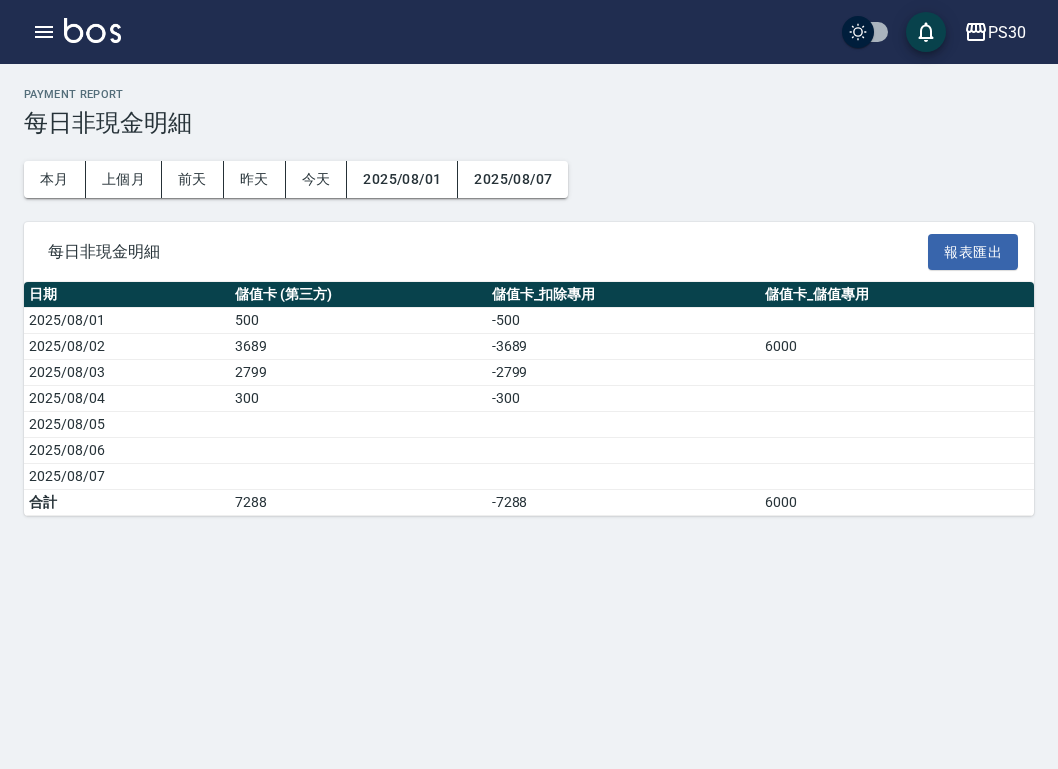 click on "PS30 登出" at bounding box center [529, 32] 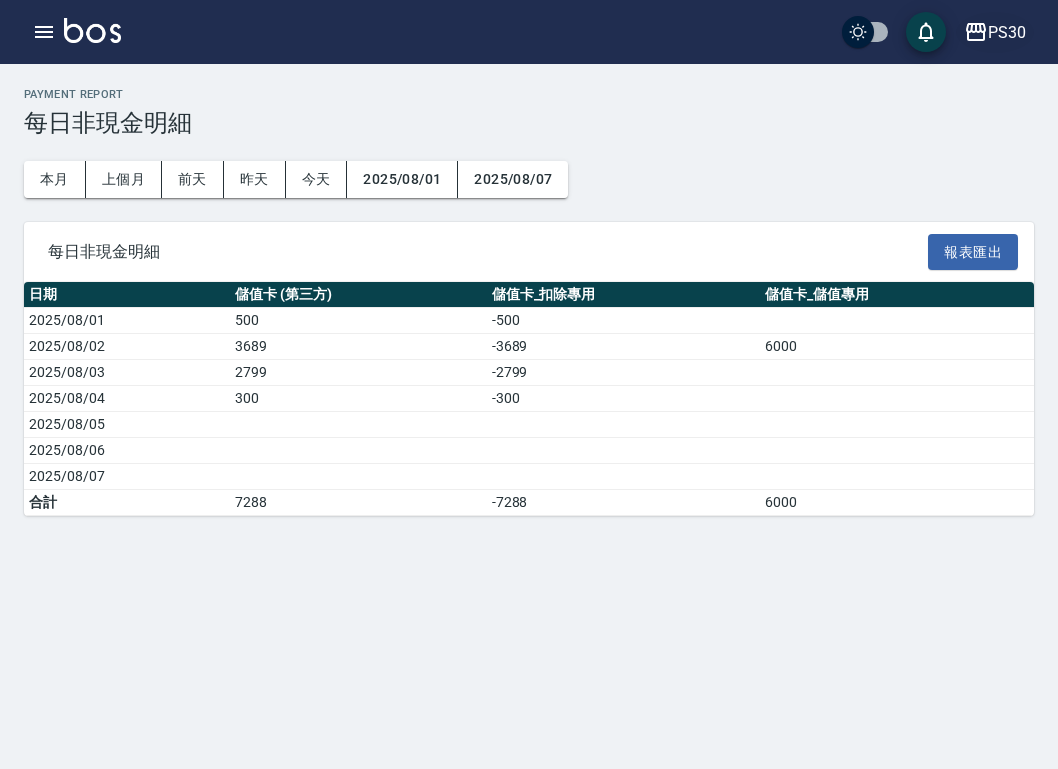 click on "PS30" at bounding box center (1007, 32) 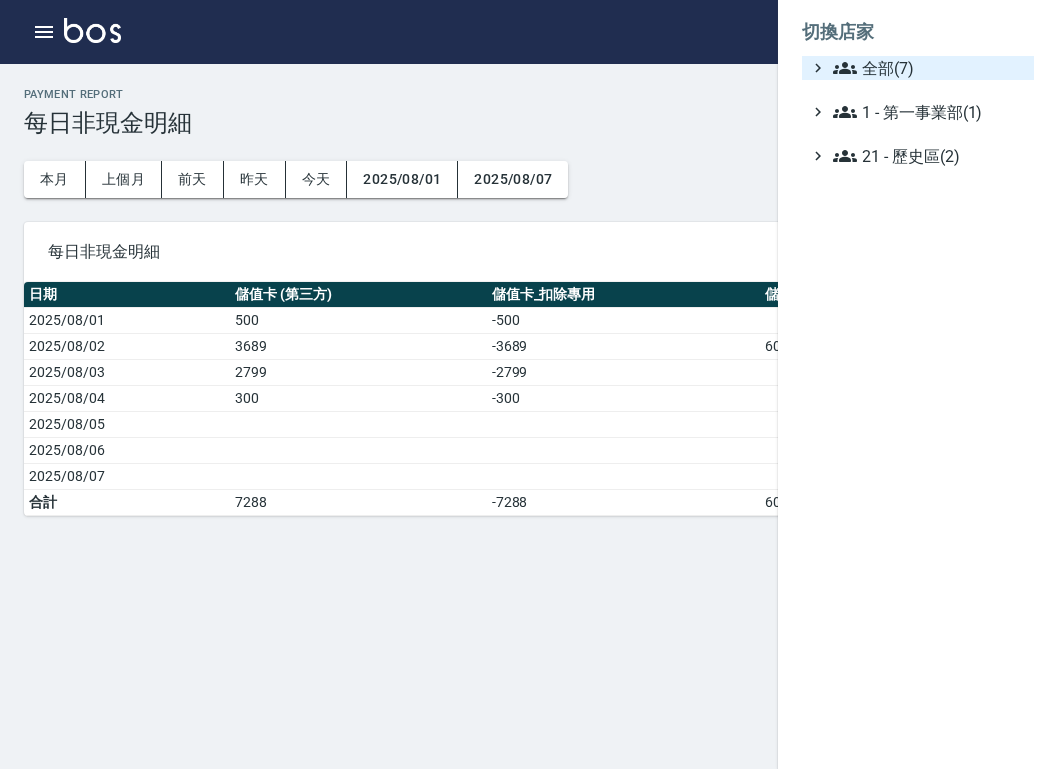 click on "全部(7)" at bounding box center [929, 68] 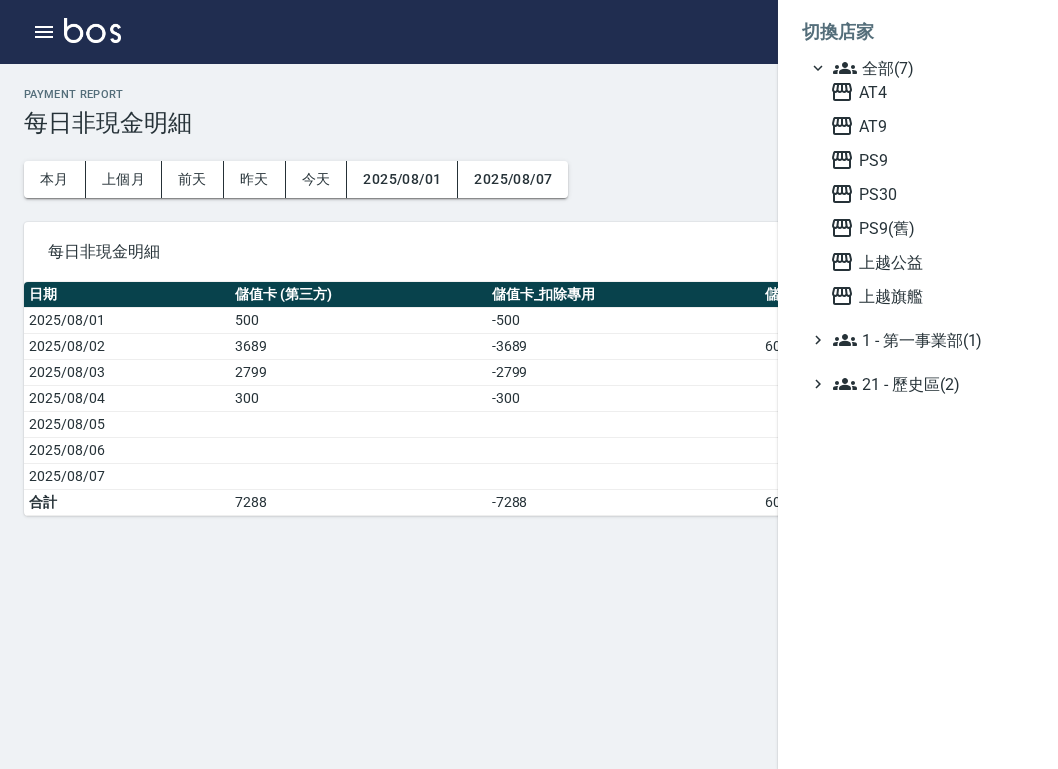 click at bounding box center (529, 384) 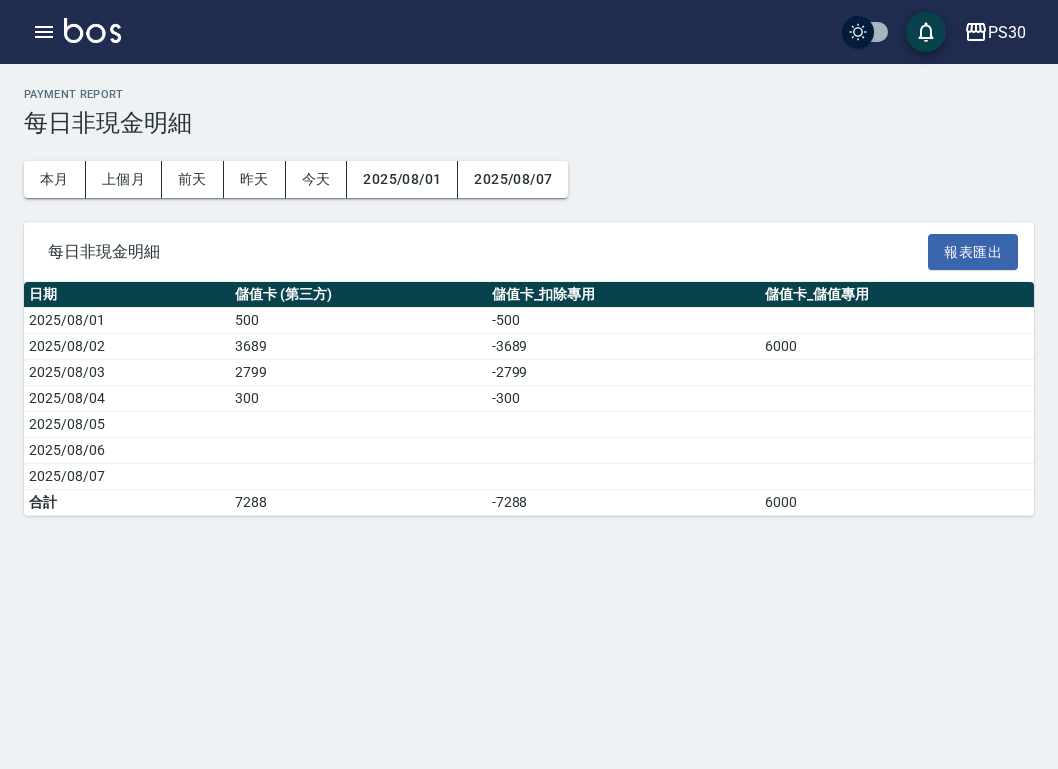 click 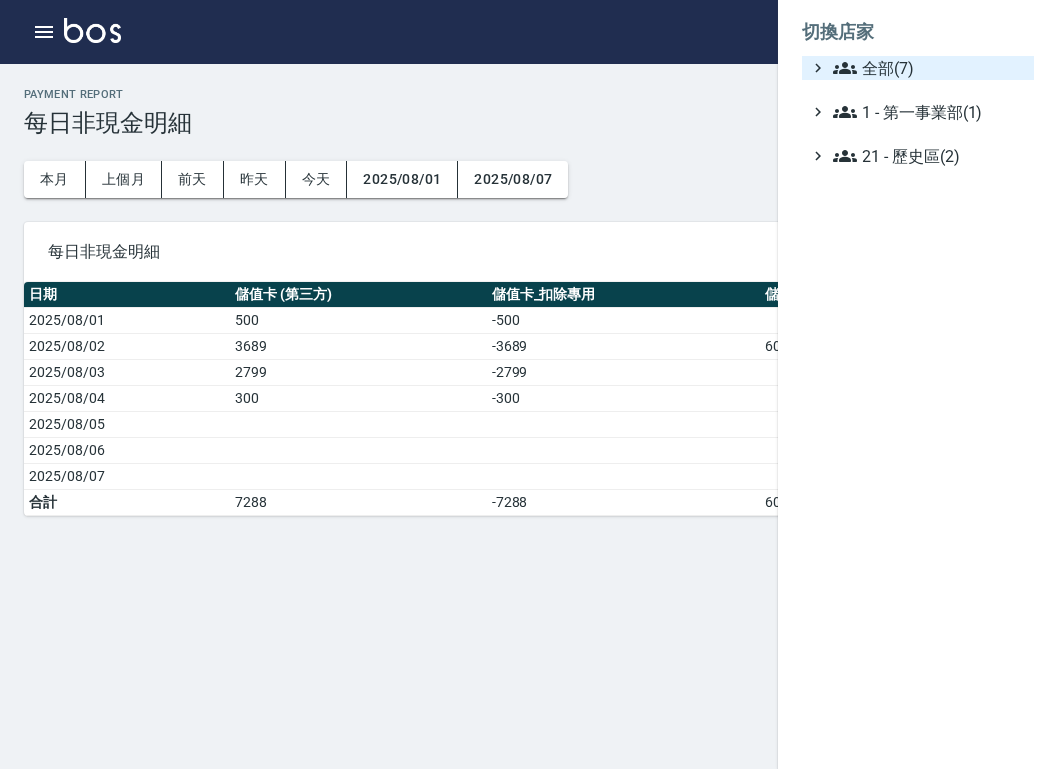 click on "全部(7)" at bounding box center [929, 68] 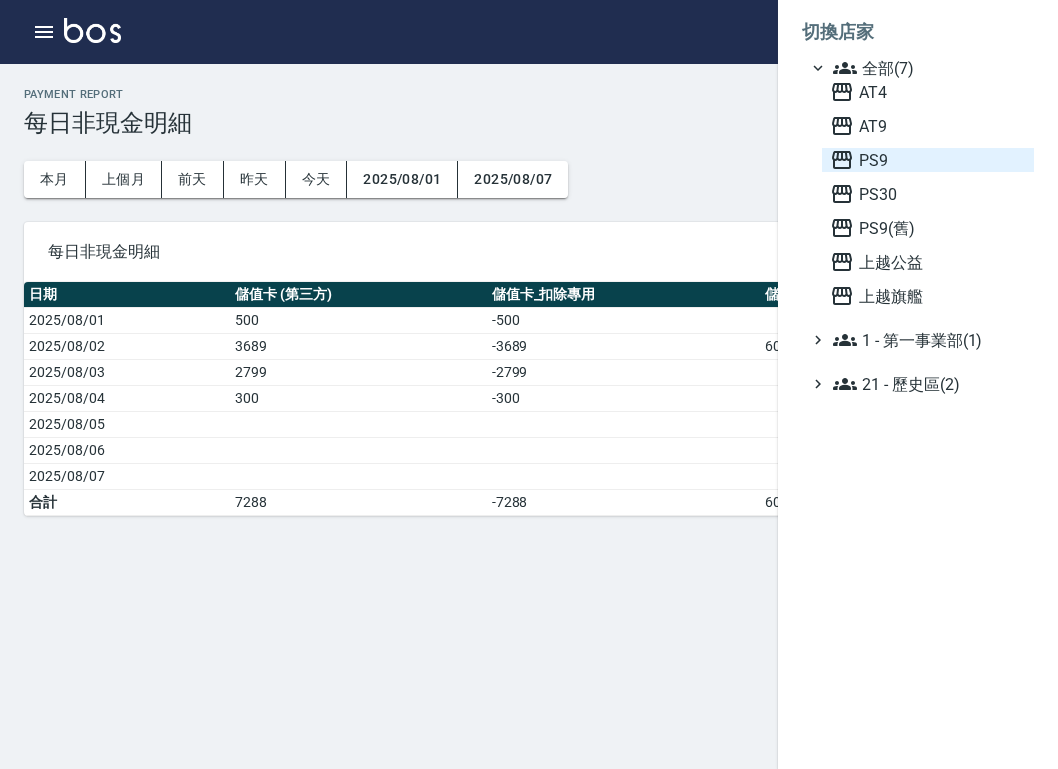 click on "PS9" at bounding box center (928, 160) 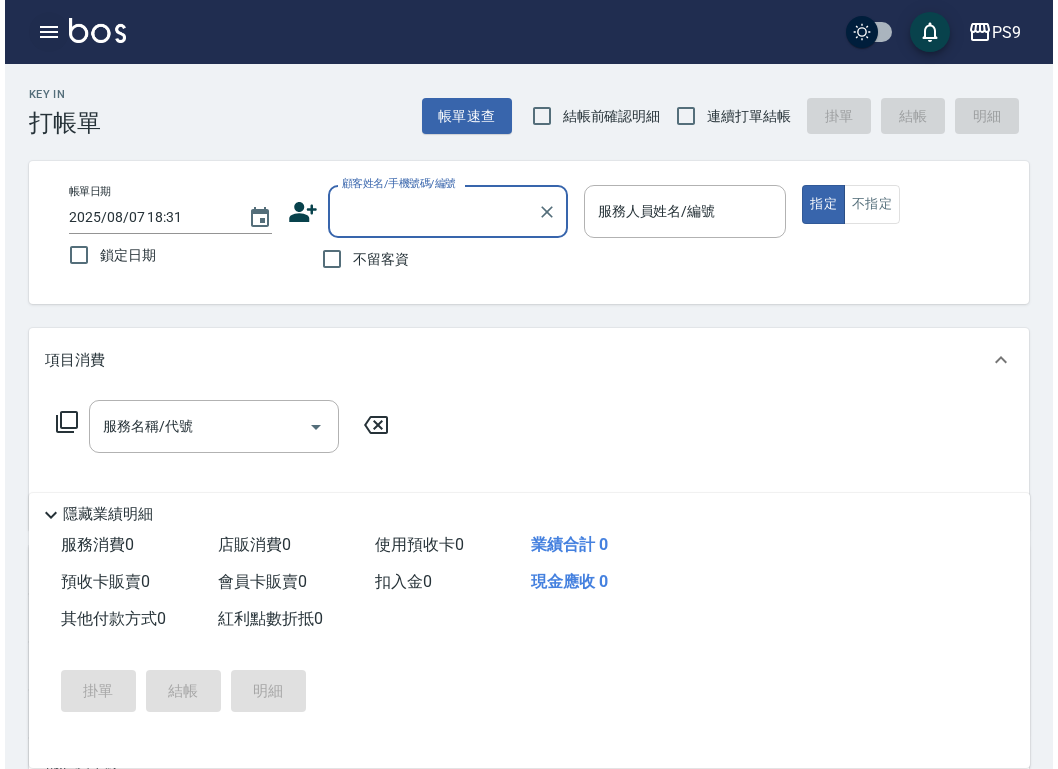 scroll, scrollTop: 0, scrollLeft: 0, axis: both 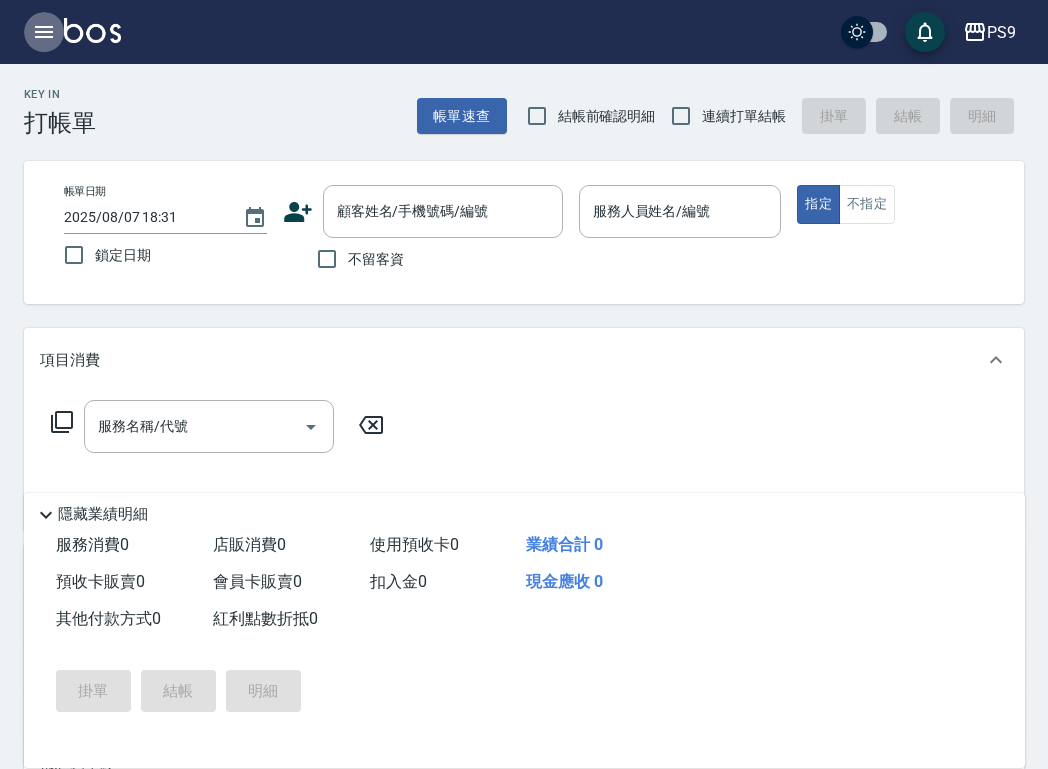 click 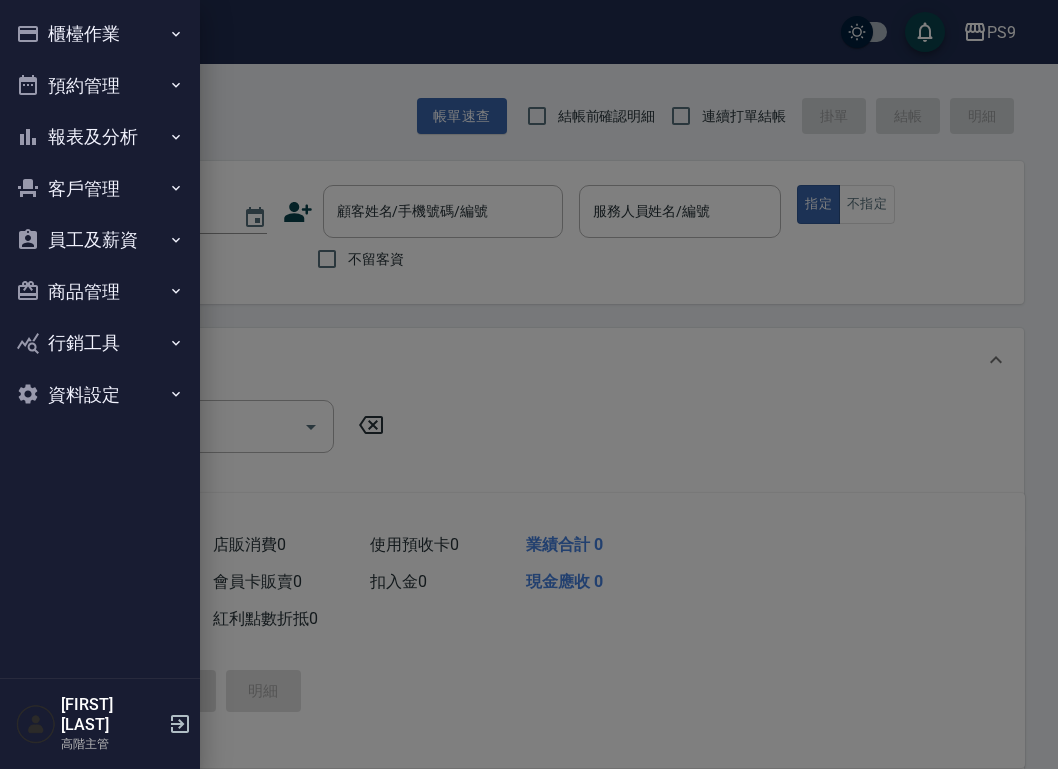 click on "報表及分析" at bounding box center [100, 137] 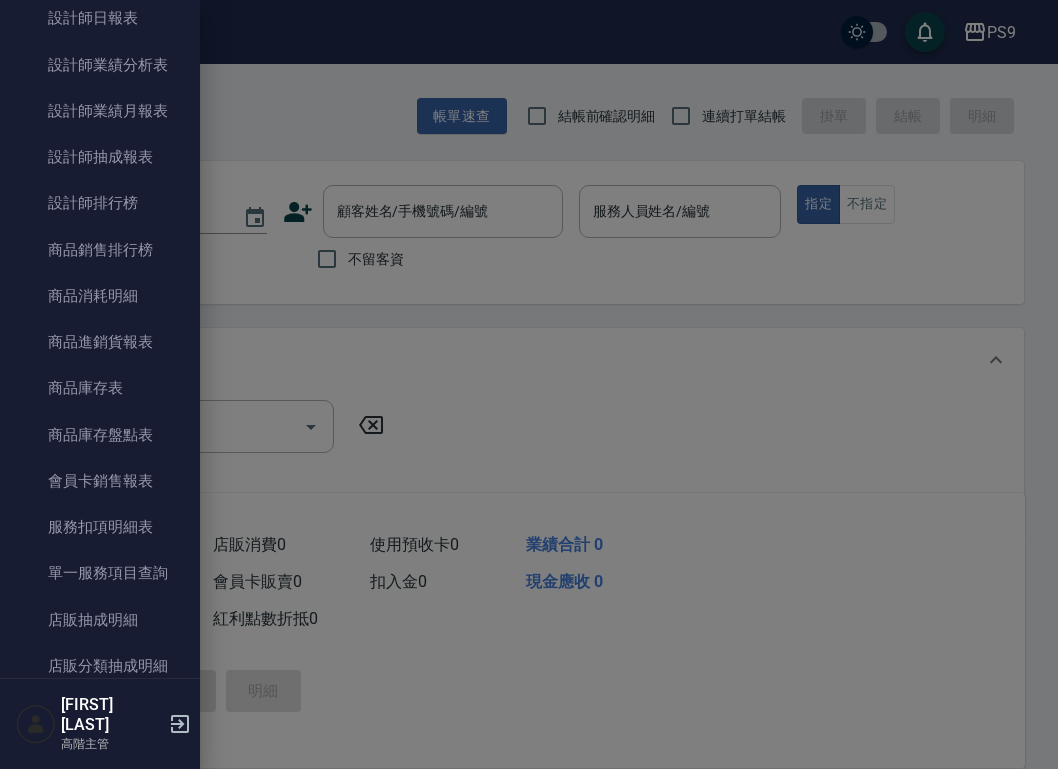 scroll, scrollTop: 1075, scrollLeft: 0, axis: vertical 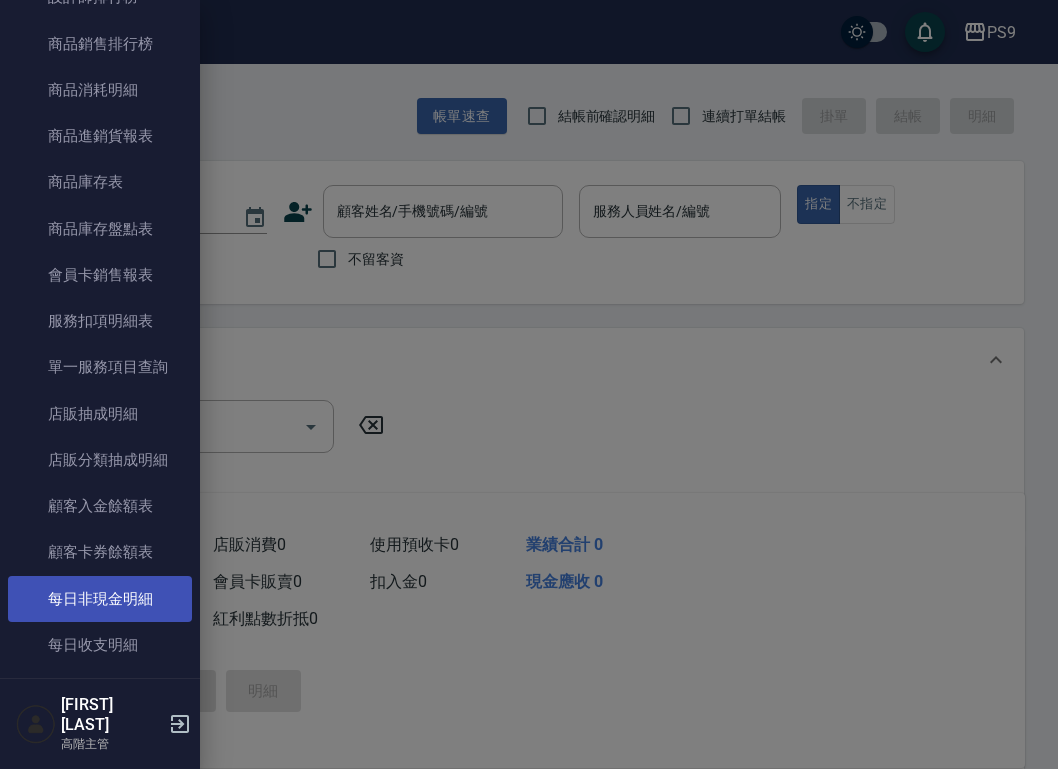 click on "每日非現金明細" at bounding box center [100, 599] 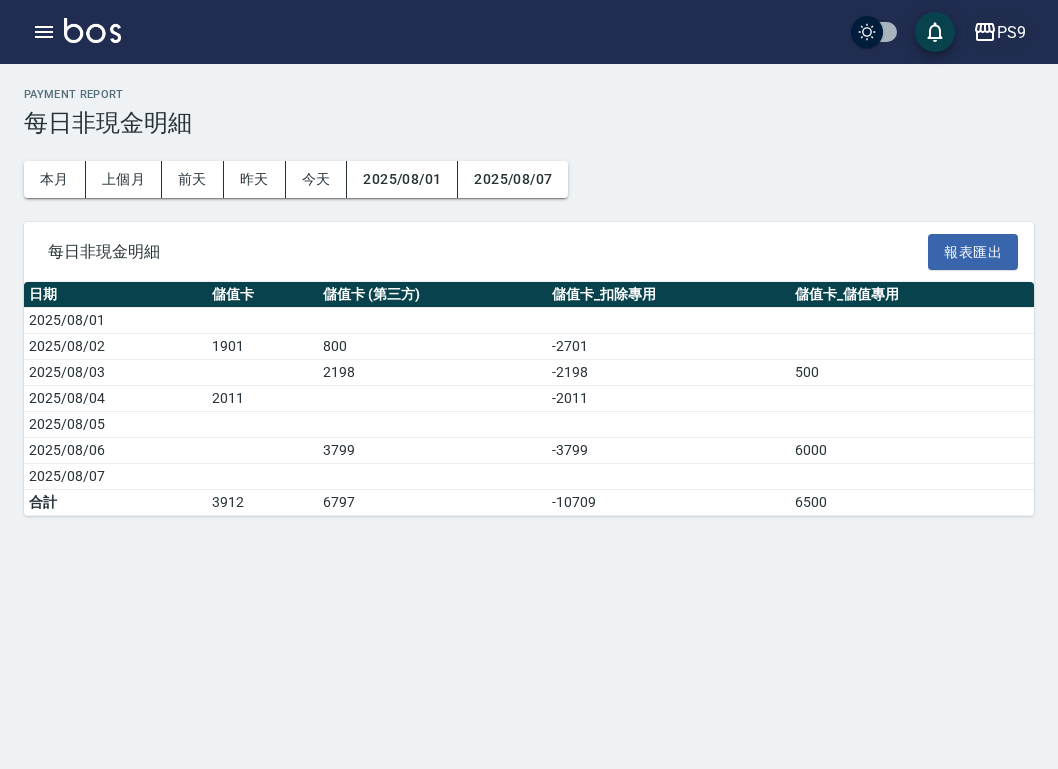 click on "PS9" at bounding box center (999, 32) 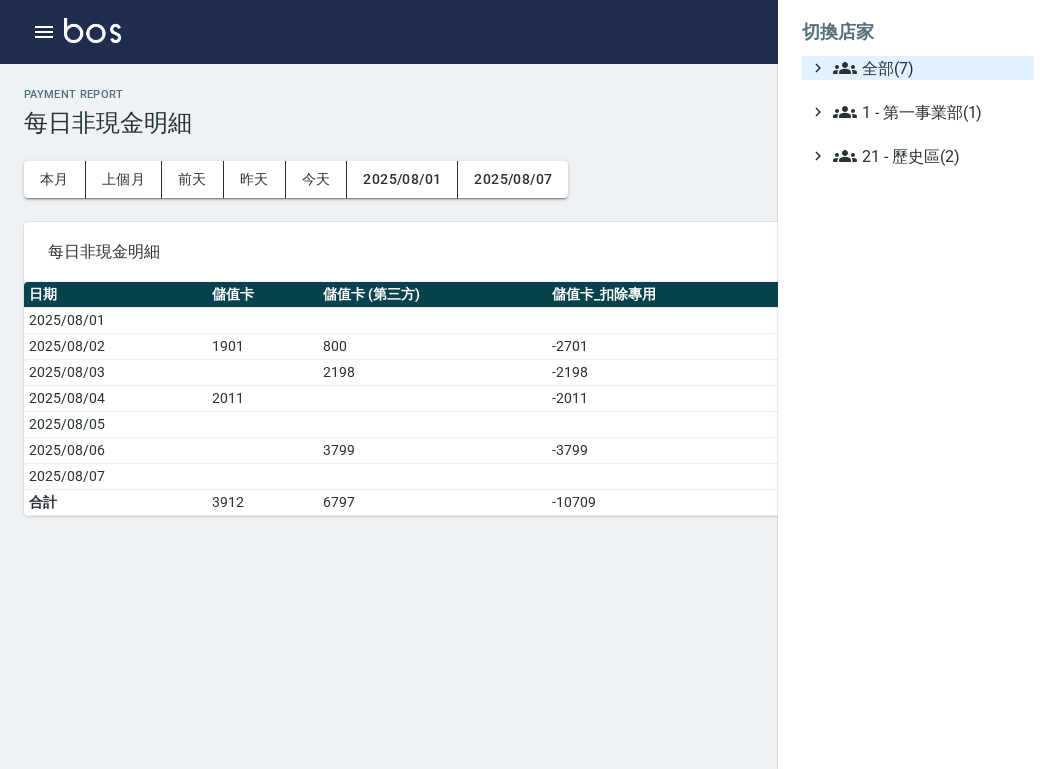 click on "全部(7)" at bounding box center [929, 68] 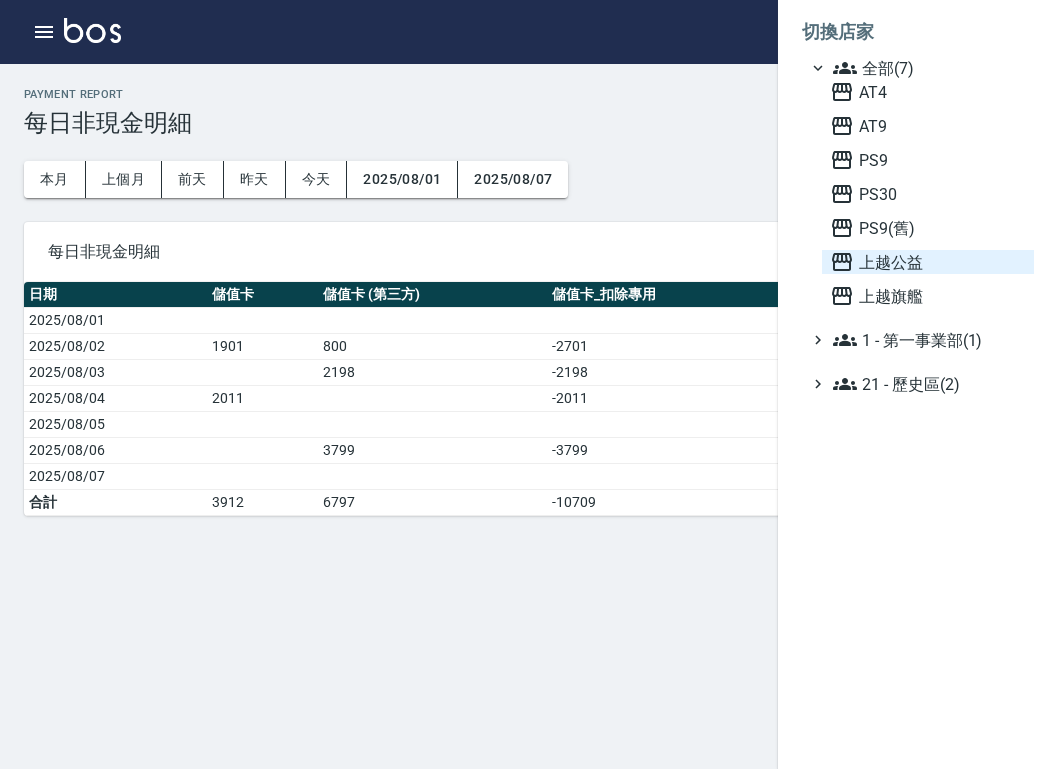 click on "上越公益" at bounding box center (928, 262) 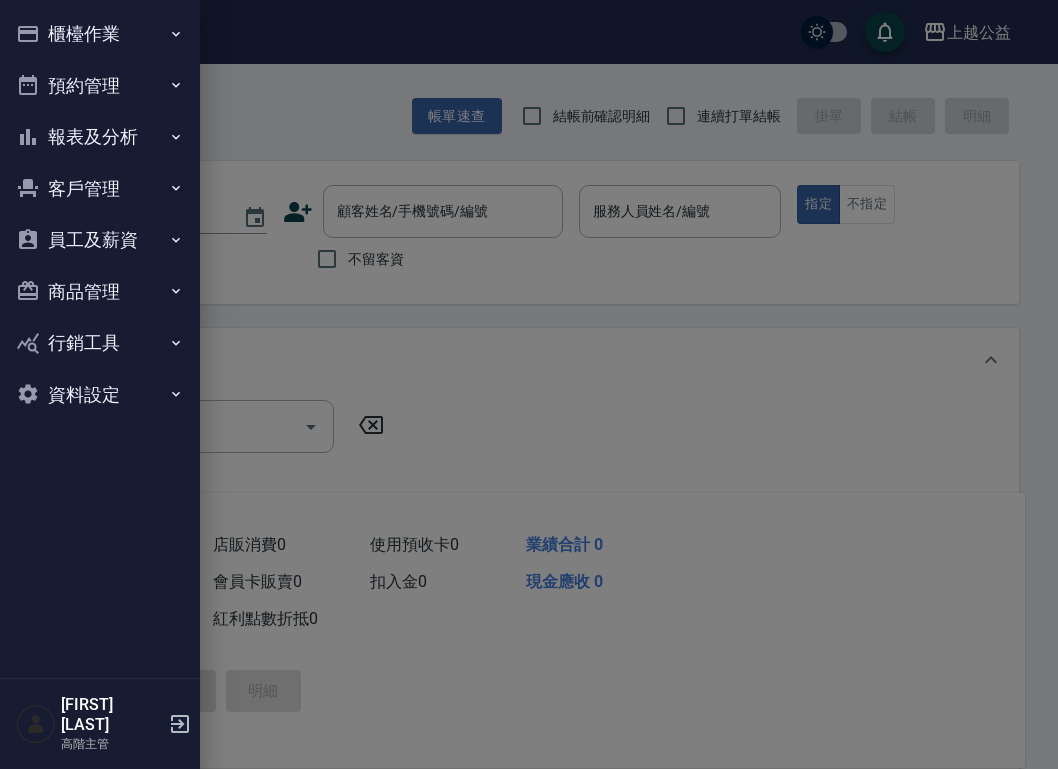 scroll, scrollTop: 0, scrollLeft: 0, axis: both 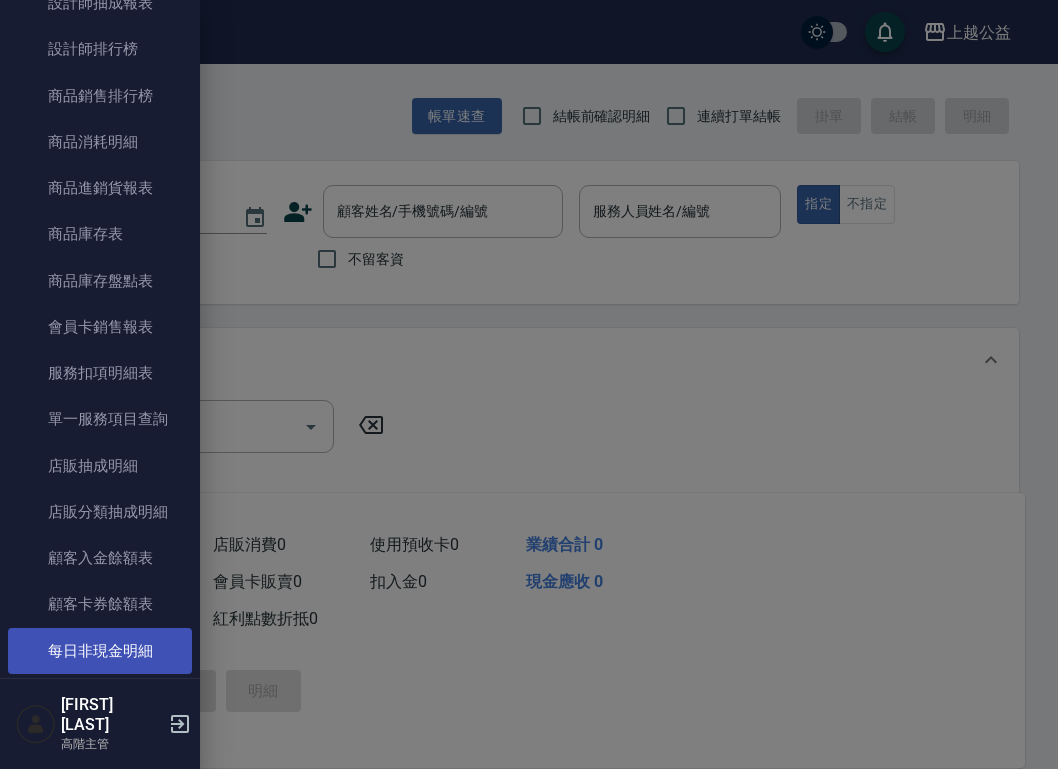 click on "每日非現金明細" at bounding box center (100, 651) 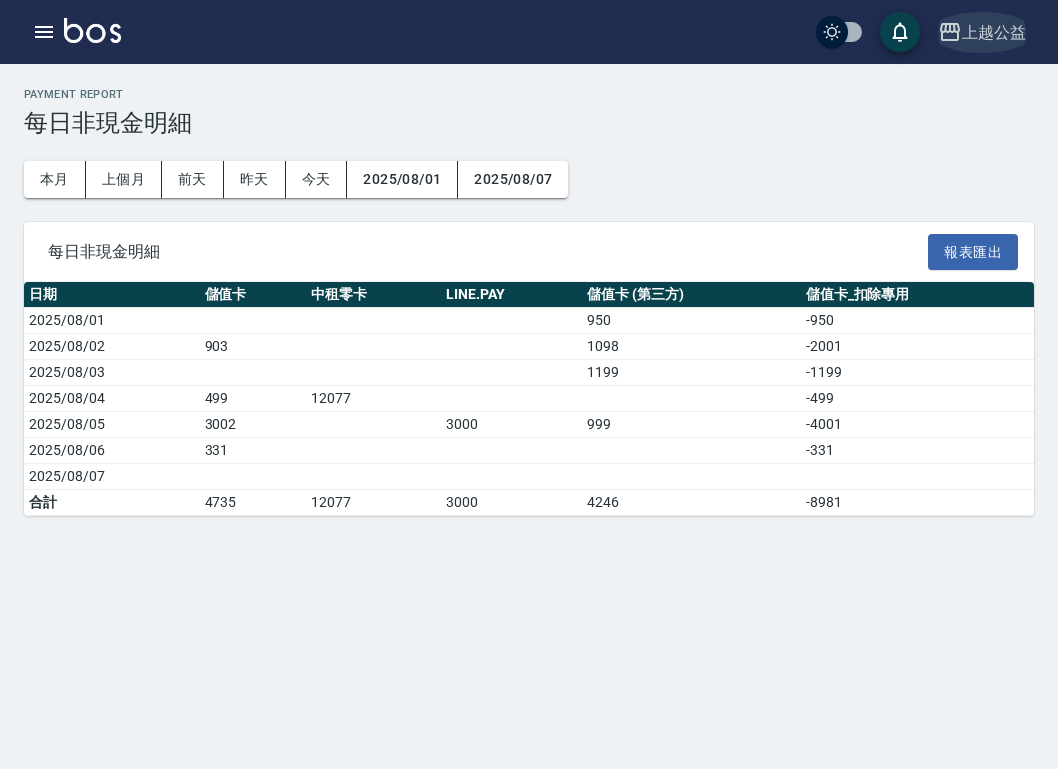 click 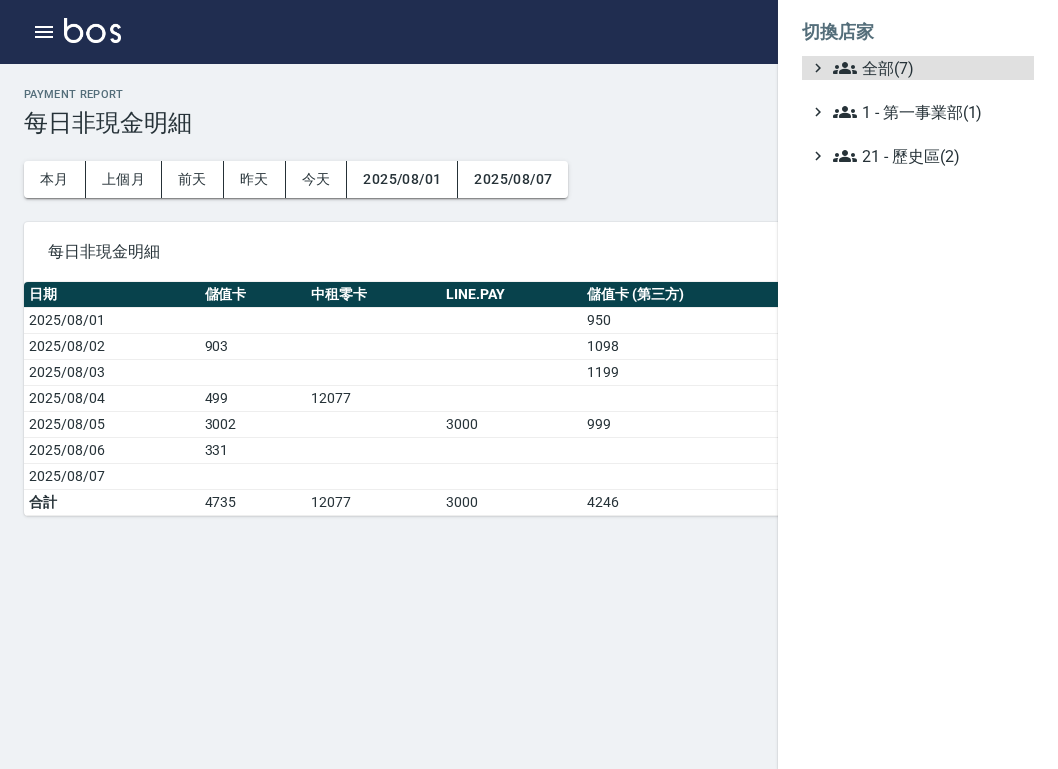 click on "全部(7) 1 - 第一事業部(1) 21 - 歷史區(2)" at bounding box center [918, 112] 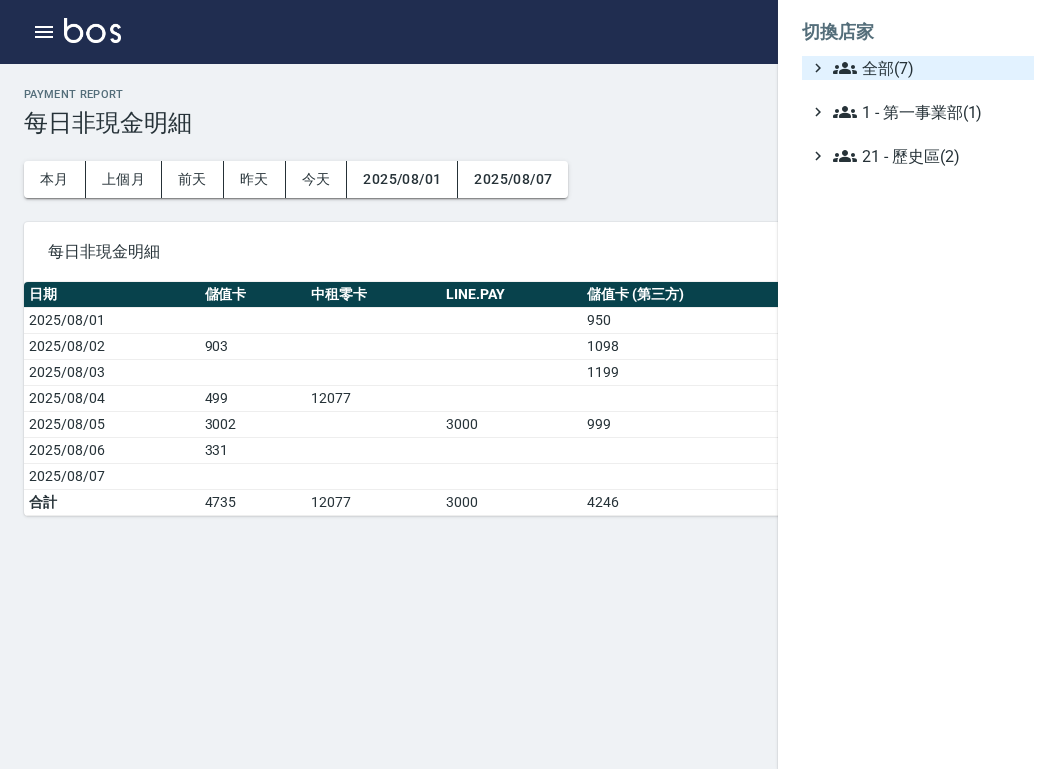 click on "全部(7)" at bounding box center [929, 68] 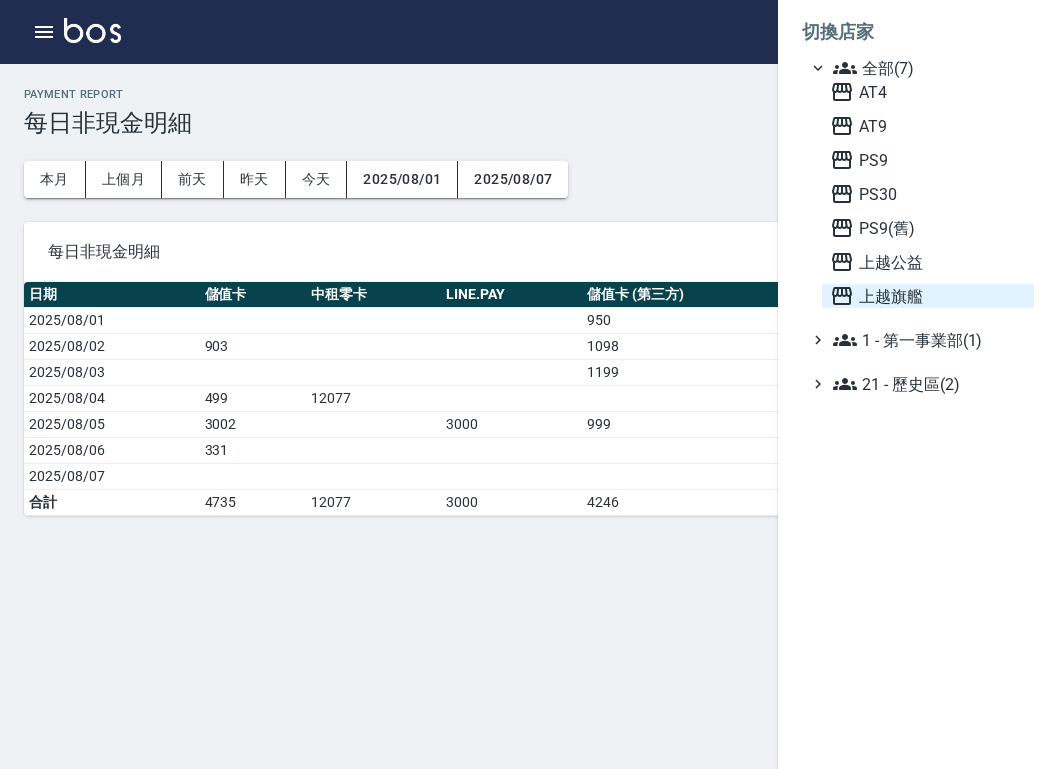 click on "上越旗艦" at bounding box center (928, 296) 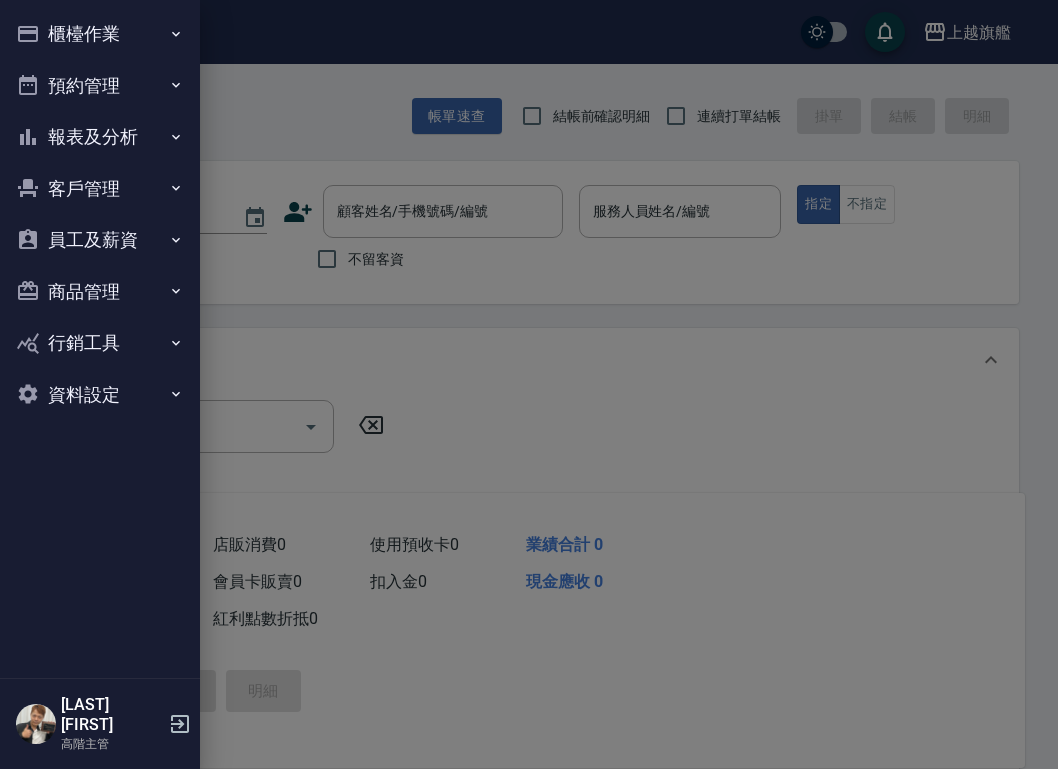 scroll, scrollTop: 0, scrollLeft: 0, axis: both 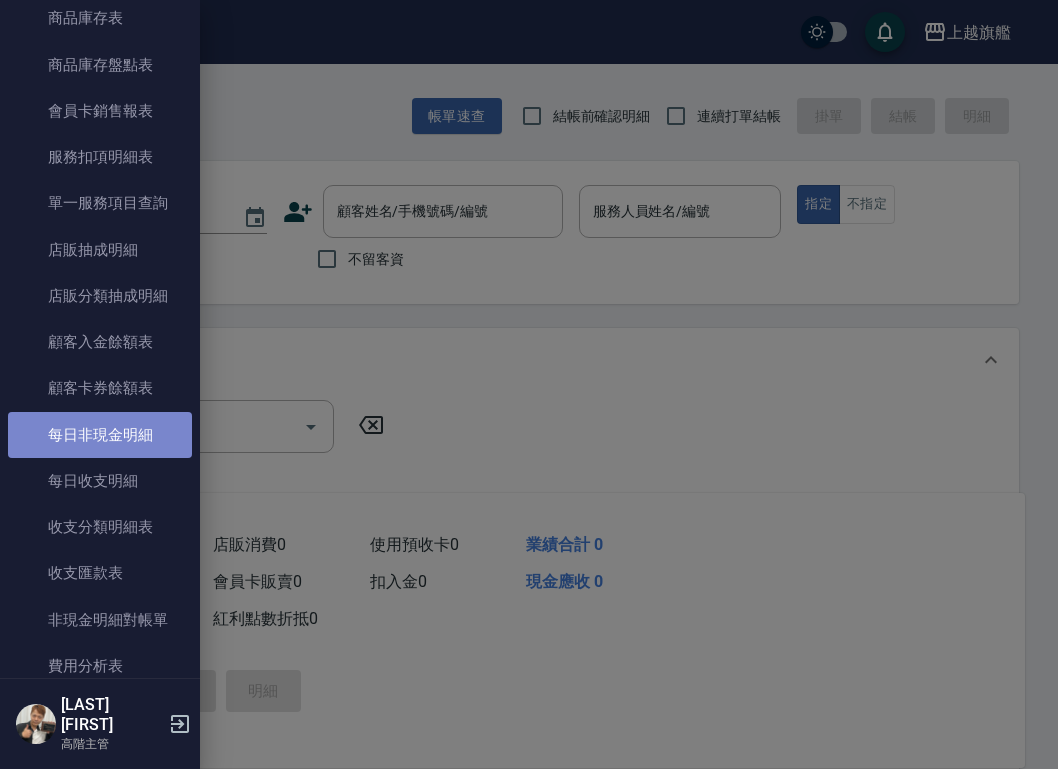 click on "每日非現金明細" at bounding box center [100, 435] 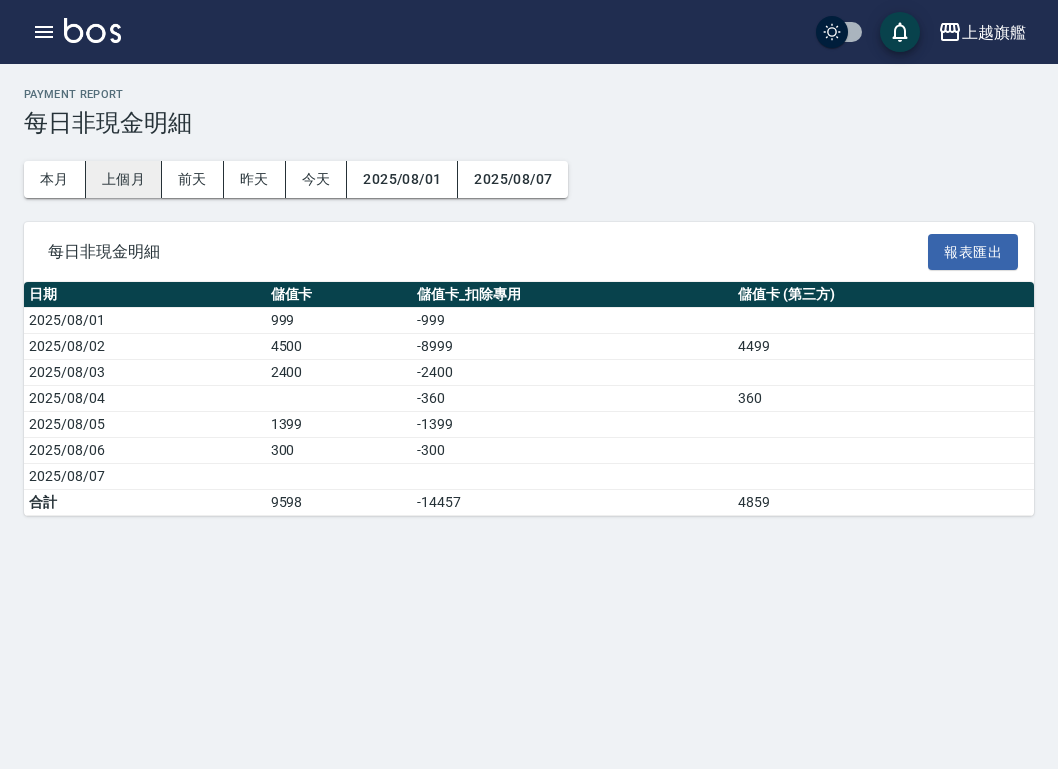 click on "上個月" at bounding box center [124, 179] 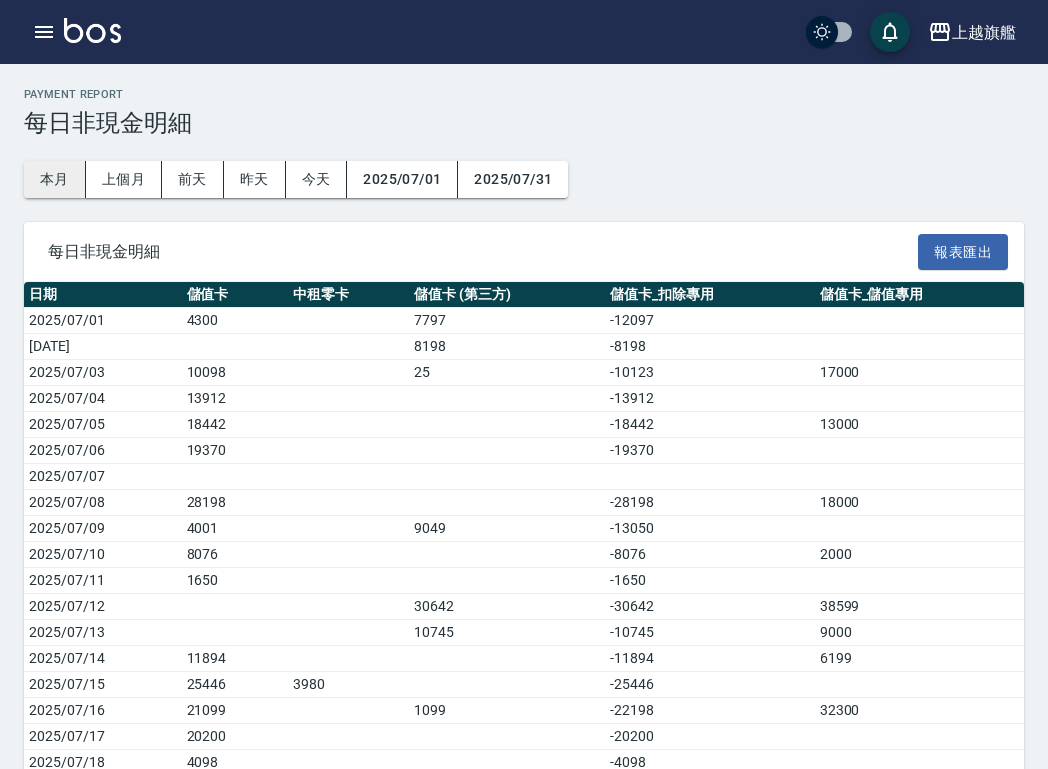 click on "本月" at bounding box center [55, 179] 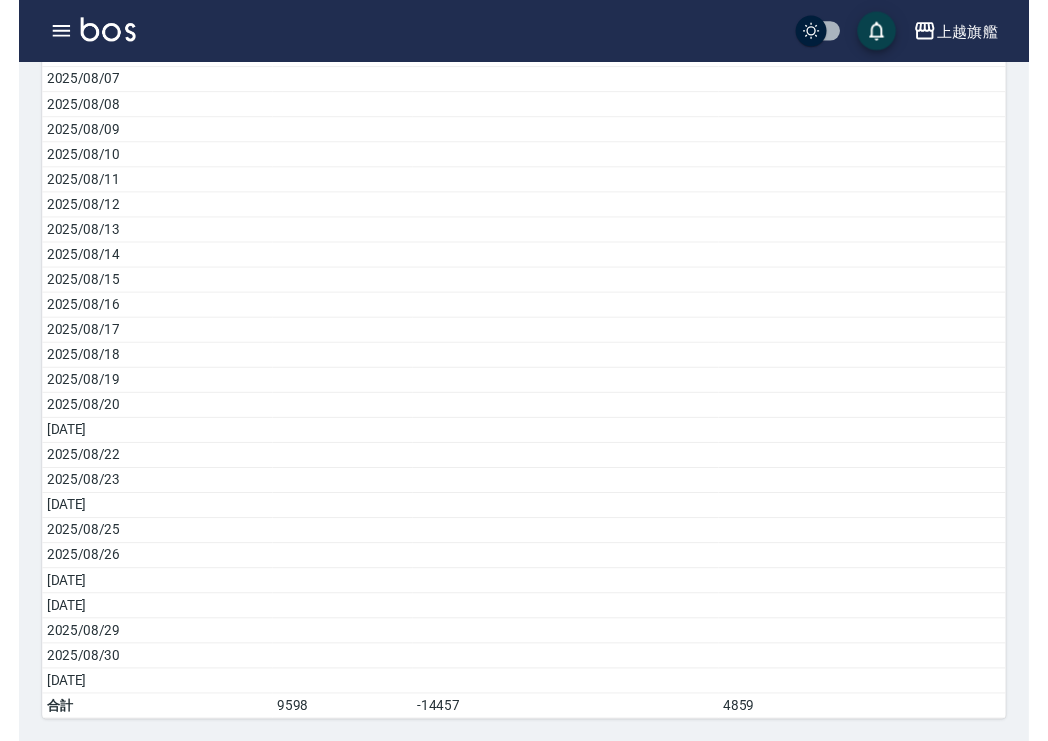 scroll, scrollTop: 0, scrollLeft: 0, axis: both 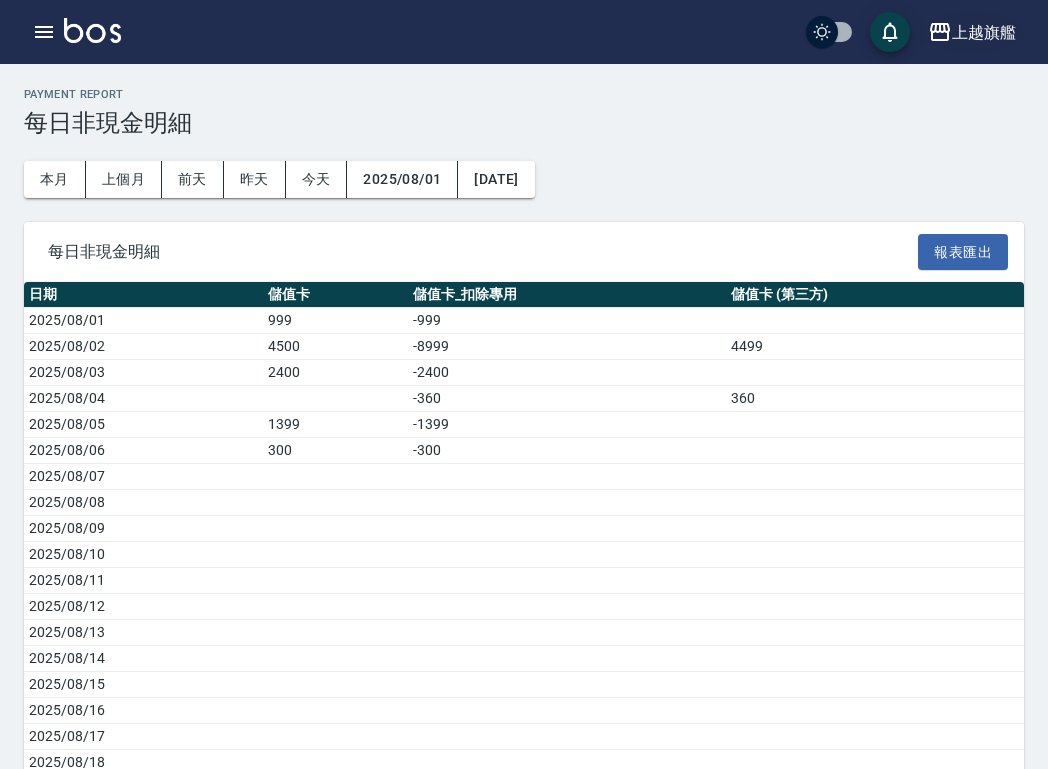 click 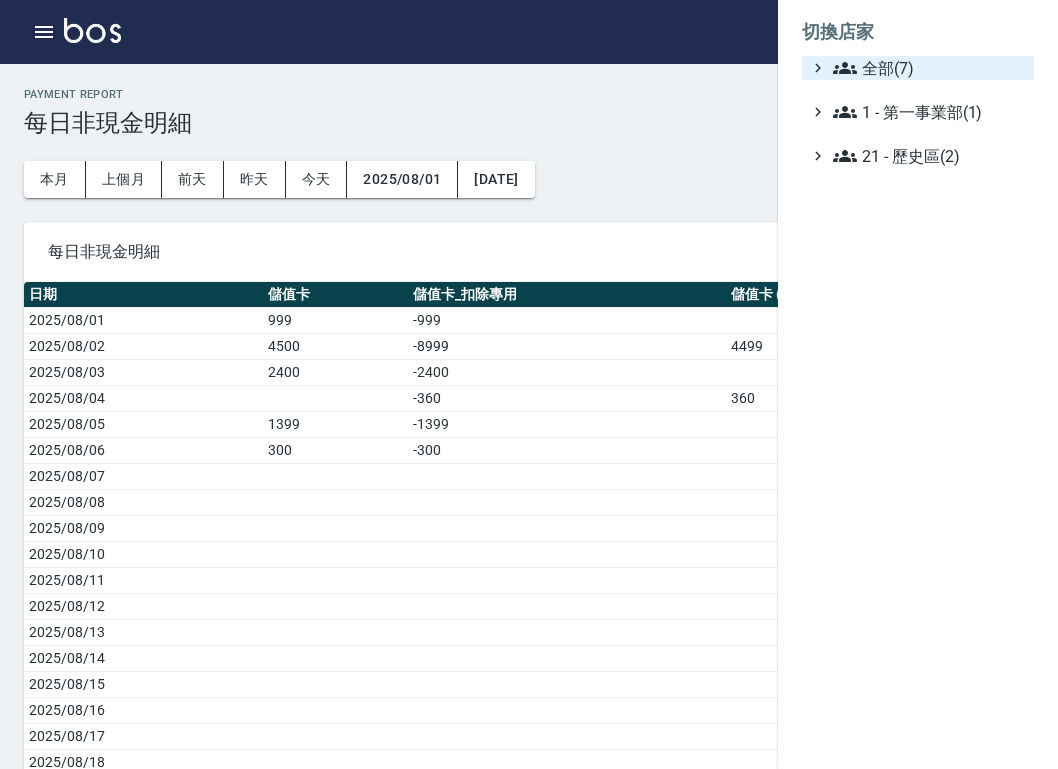 click on "全部(7)" at bounding box center [929, 68] 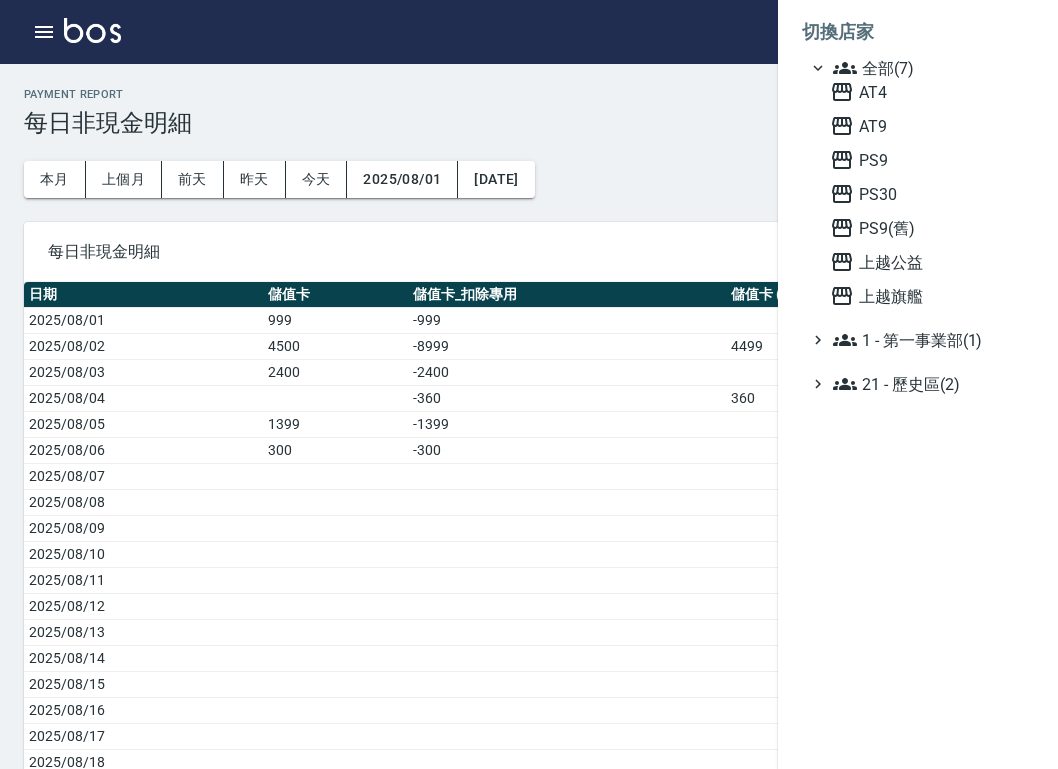 click at bounding box center [529, 384] 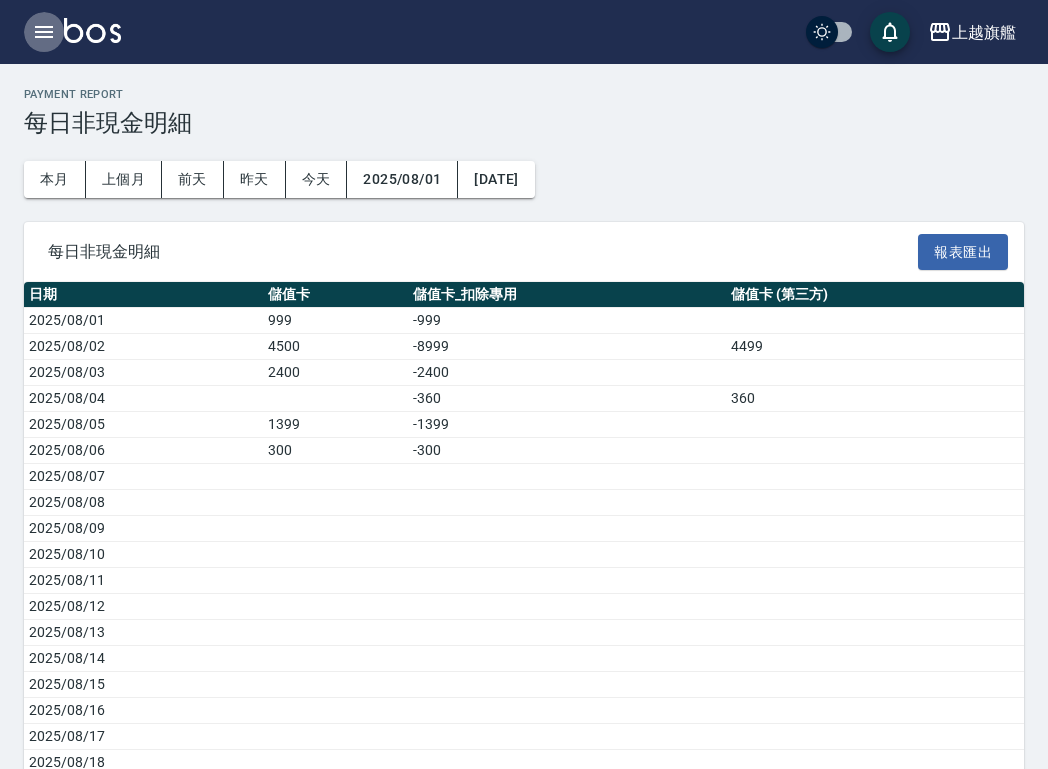 click 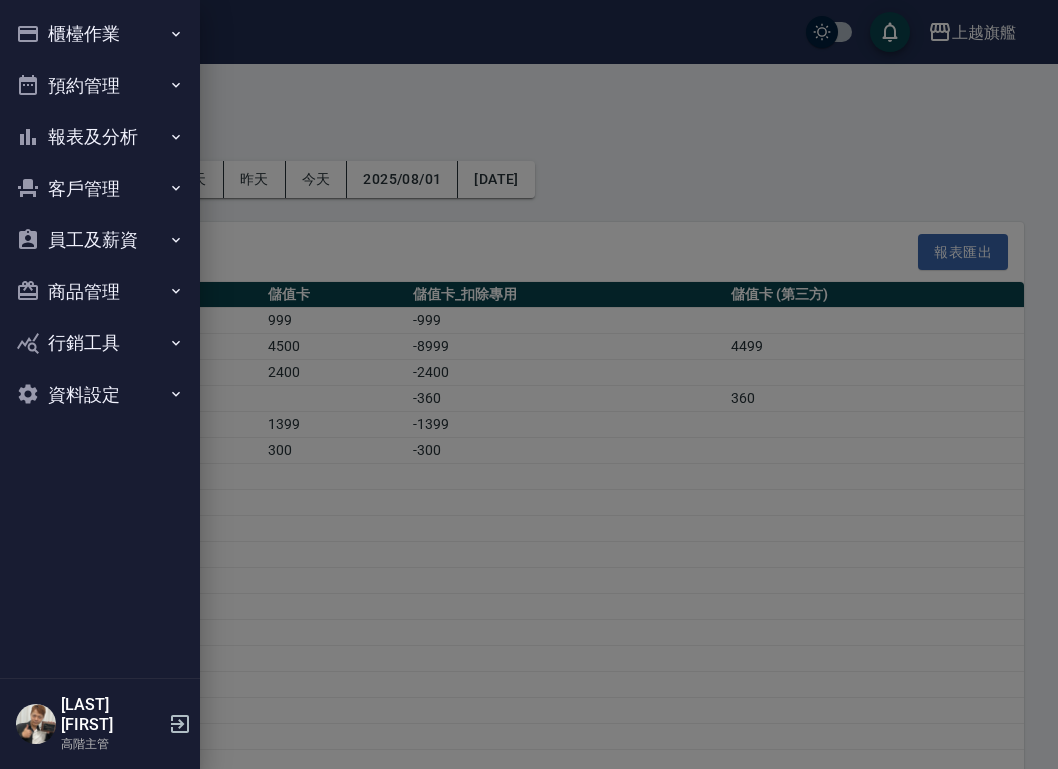 click at bounding box center (529, 384) 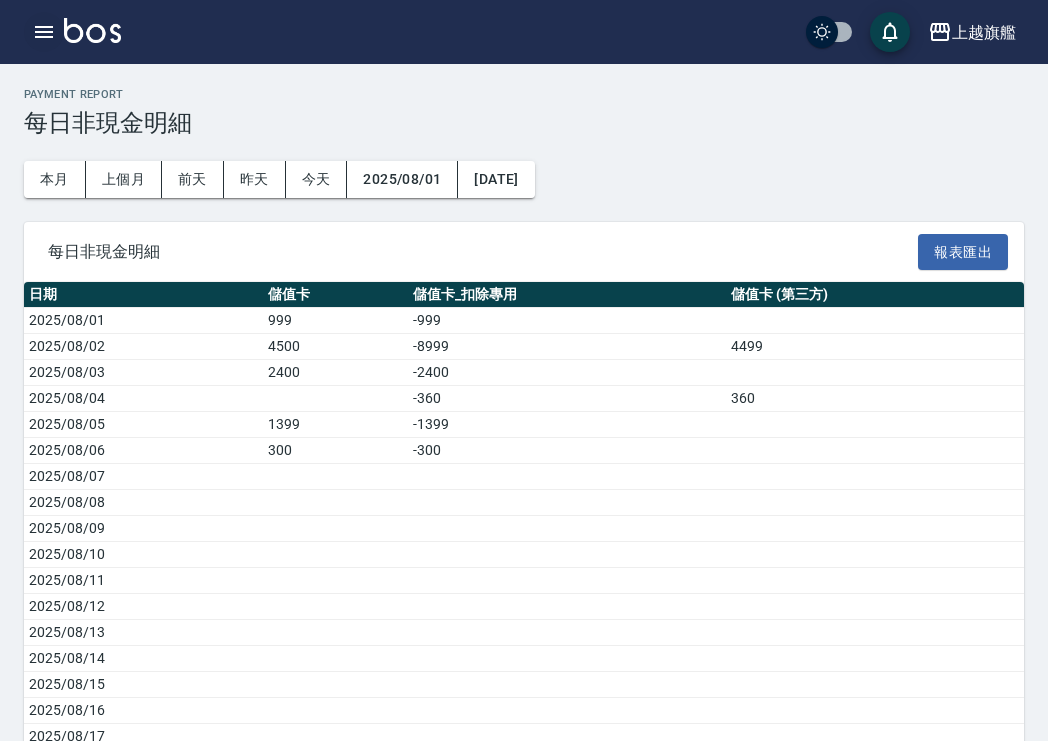 click 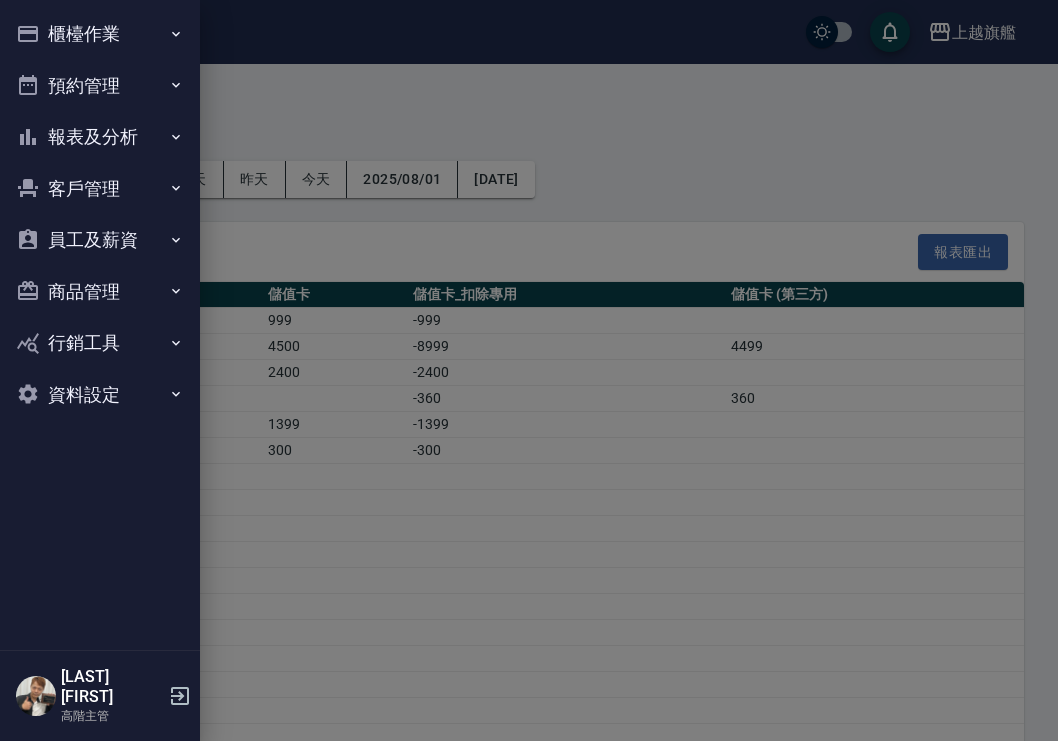 click at bounding box center [529, 370] 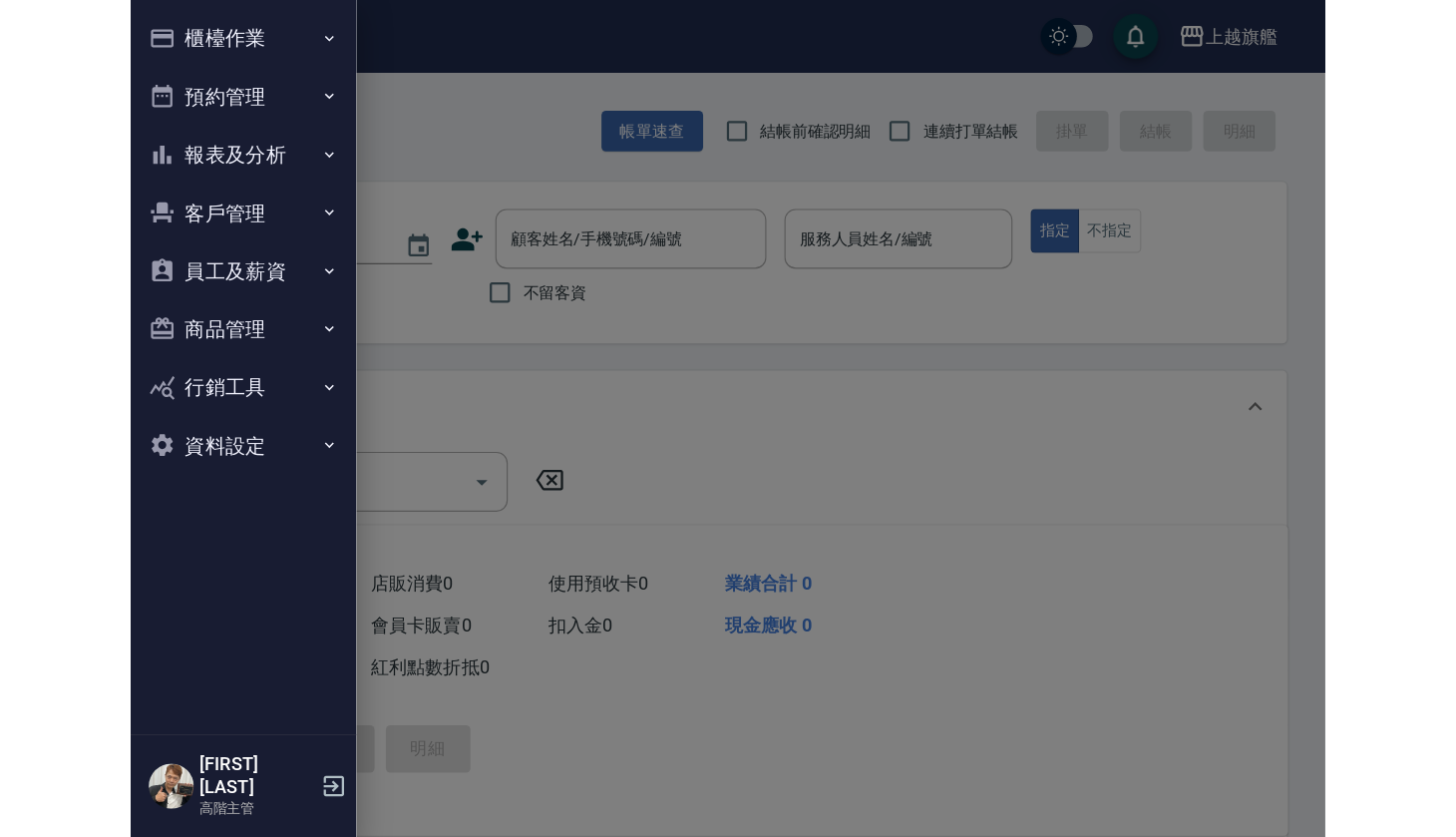 scroll, scrollTop: 0, scrollLeft: 0, axis: both 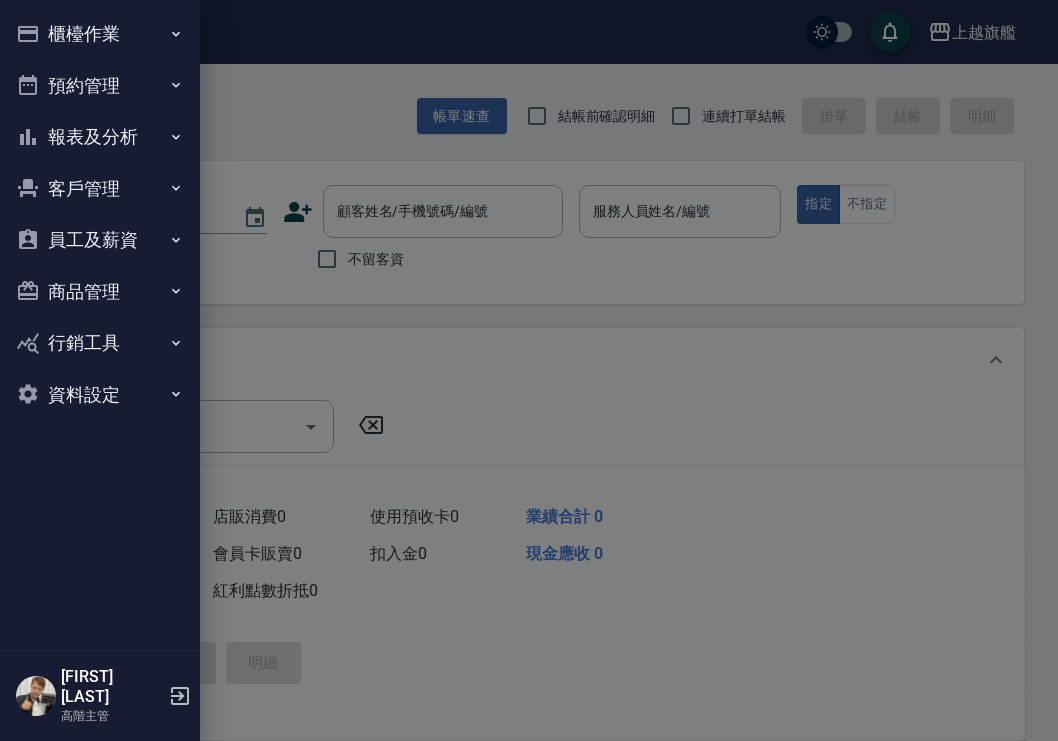 click on "員工及薪資" at bounding box center (100, 240) 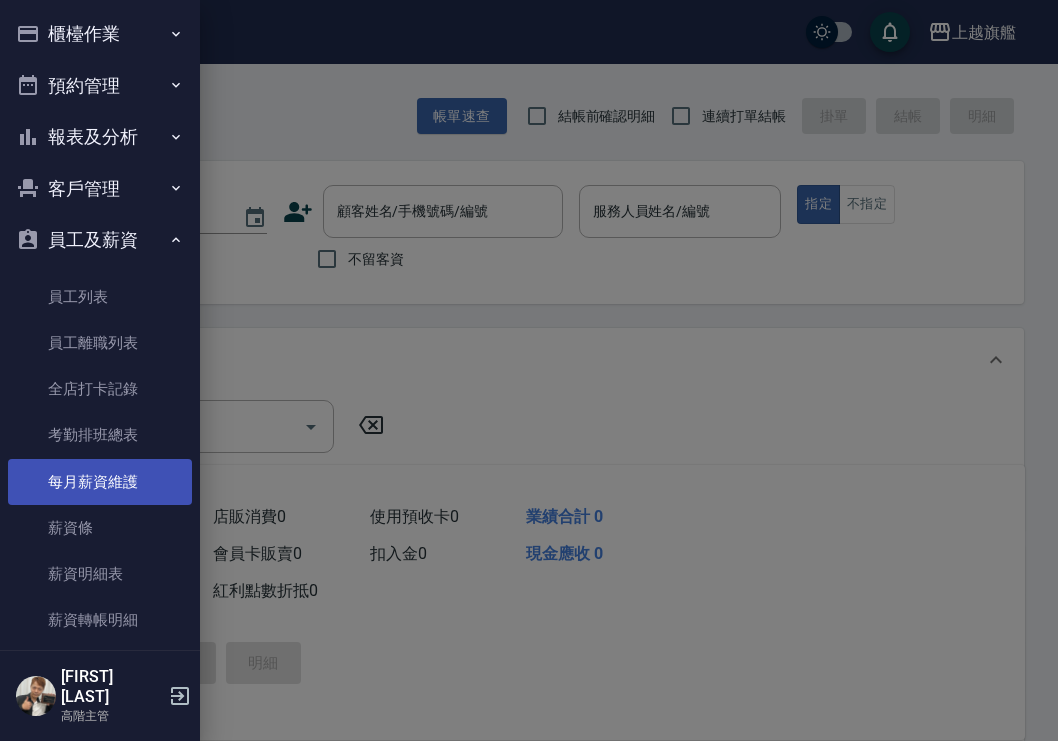 click on "每月薪資維護" at bounding box center (100, 482) 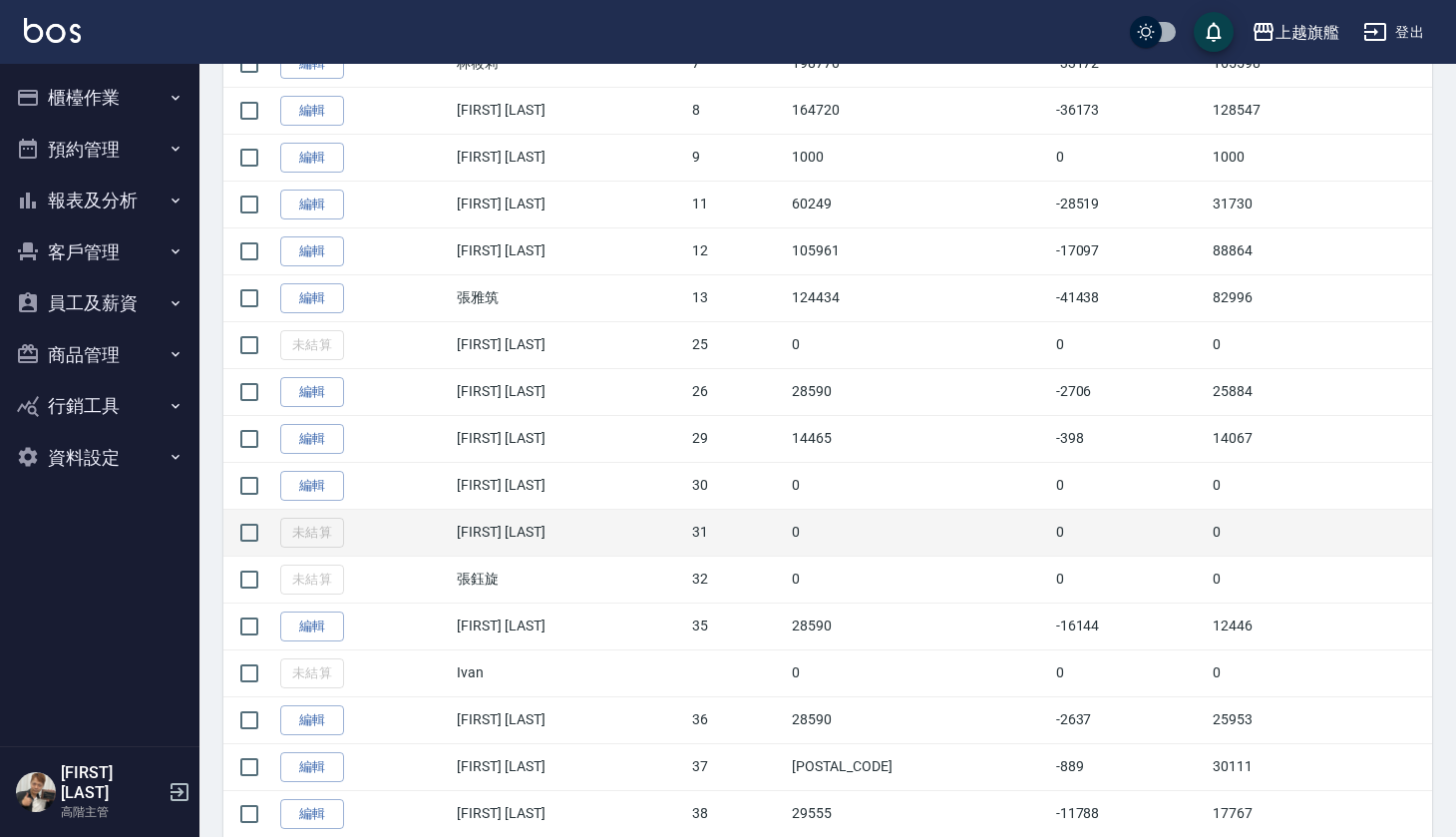 scroll, scrollTop: 394, scrollLeft: 0, axis: vertical 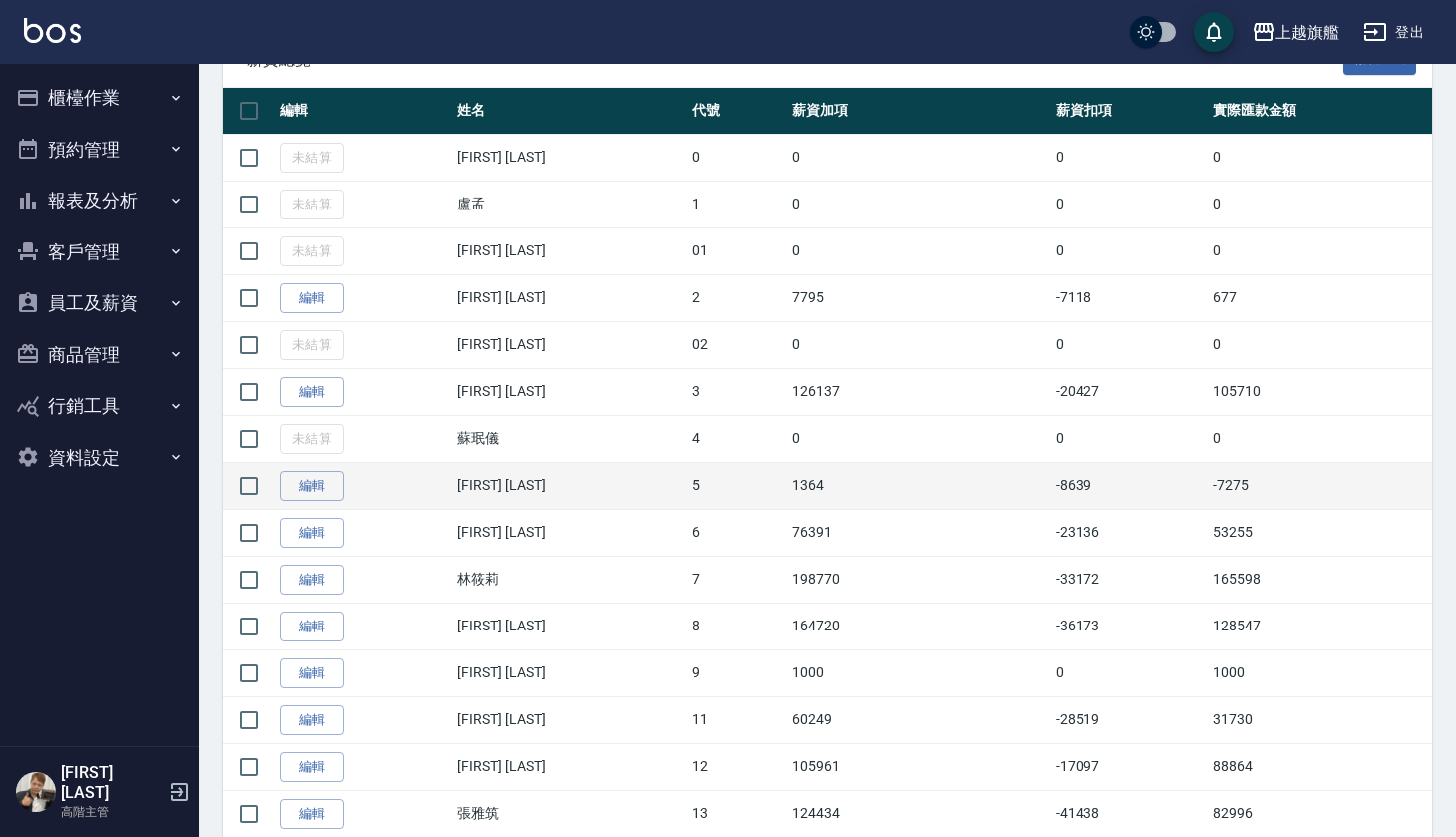 click on "-7275" at bounding box center (1319, 485) 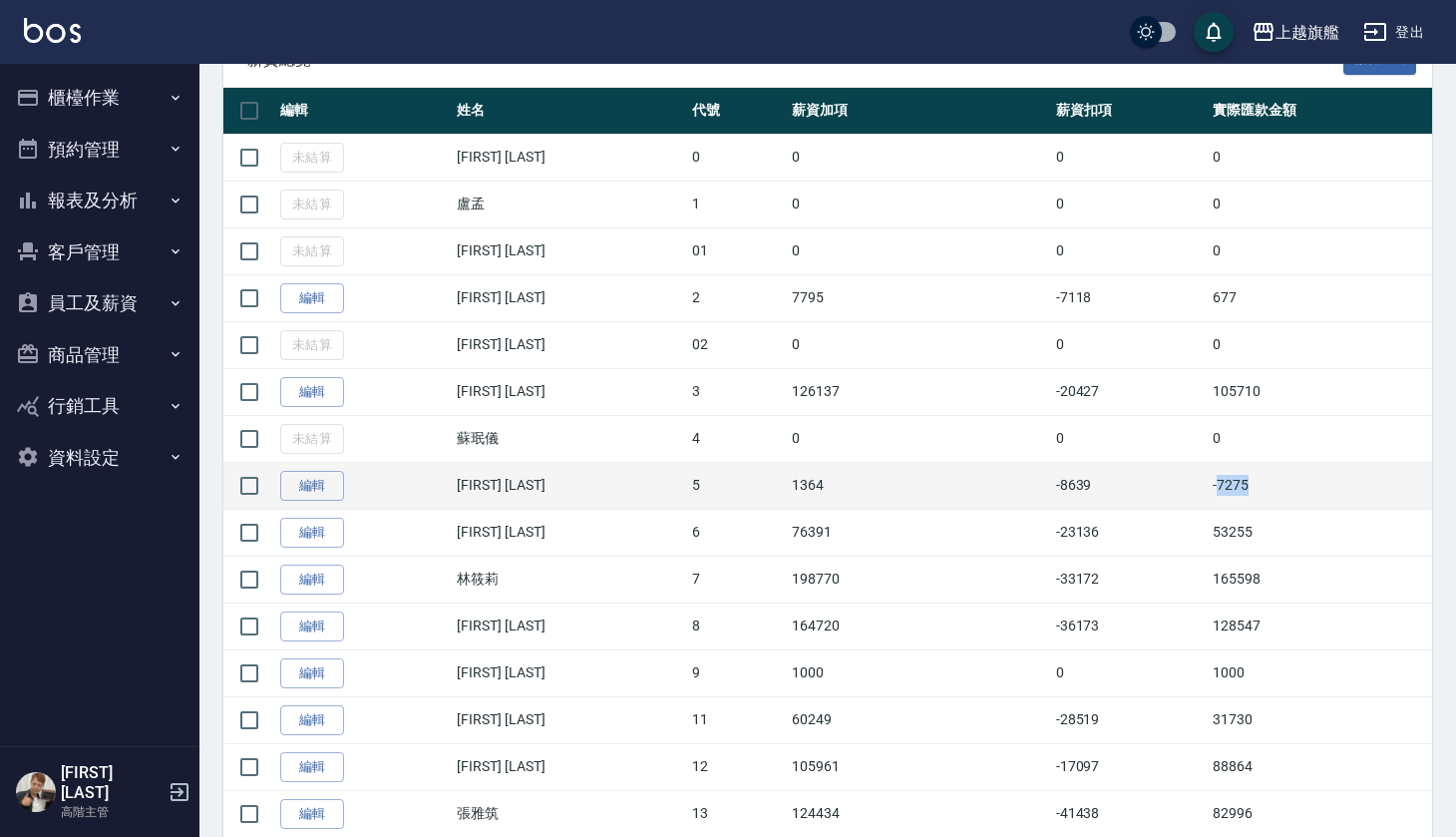 click on "-7275" at bounding box center (1319, 485) 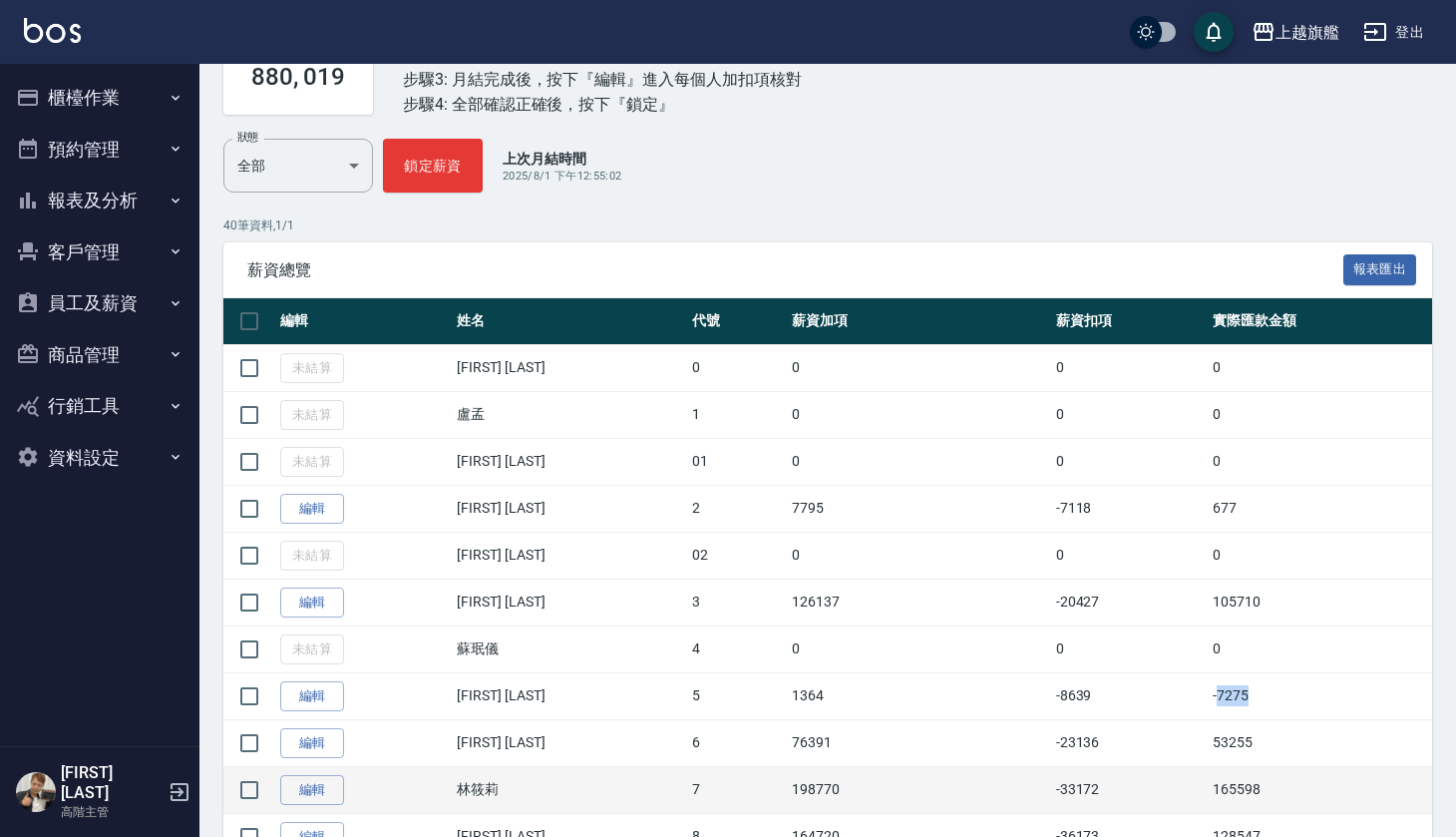 scroll, scrollTop: 197, scrollLeft: 0, axis: vertical 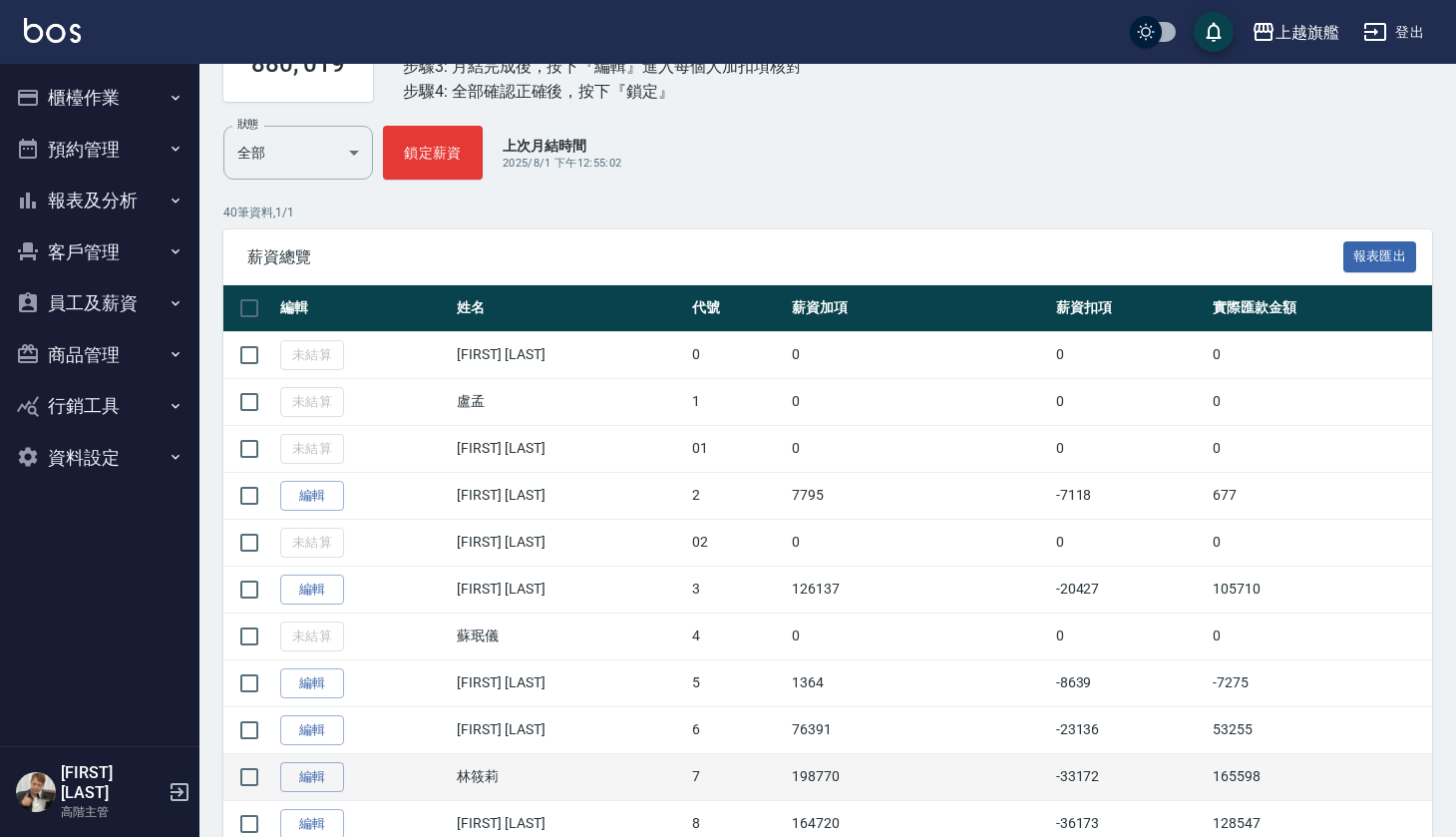 click on "165598" at bounding box center (1319, 776) 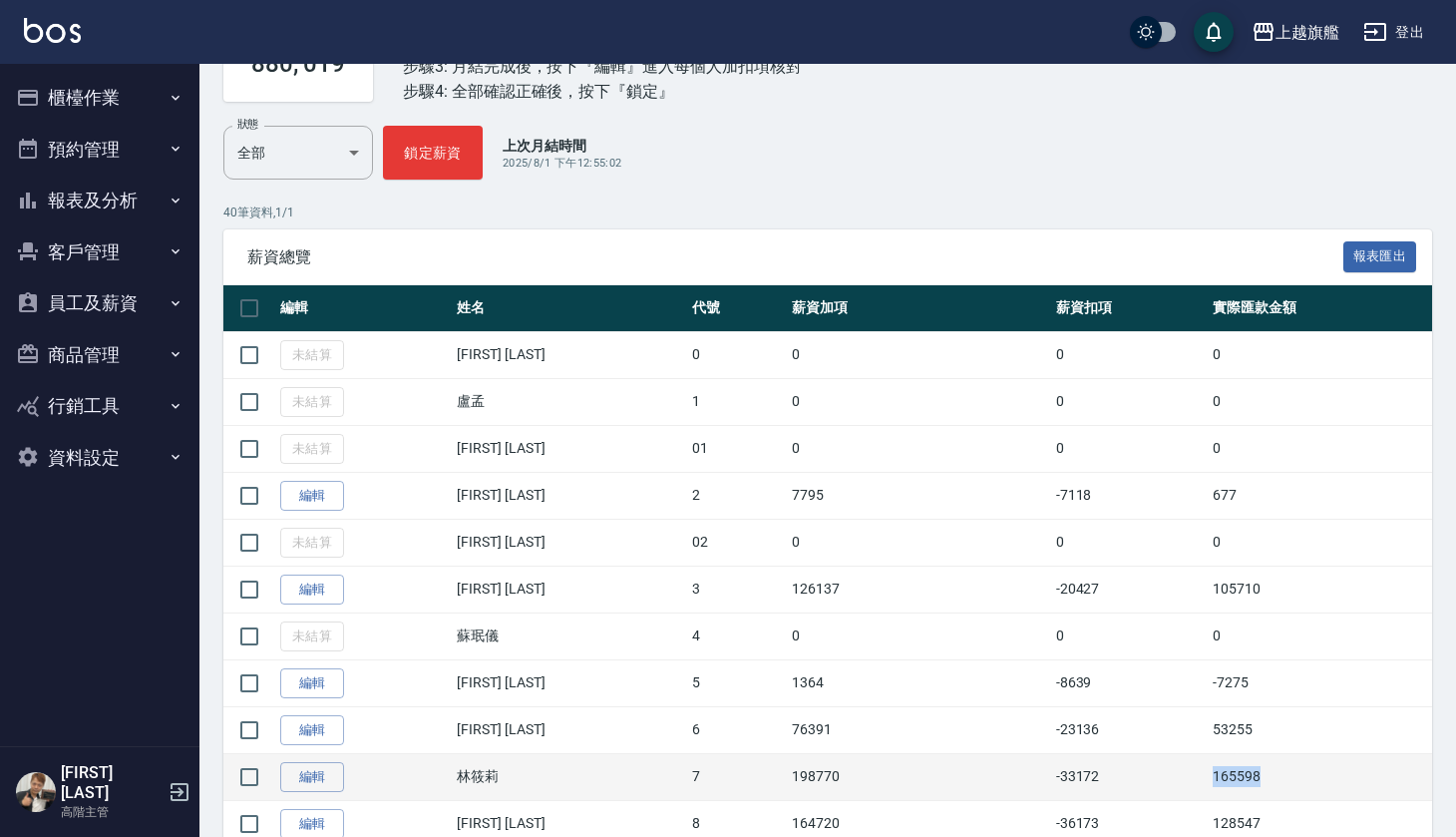 click on "165598" at bounding box center [1319, 776] 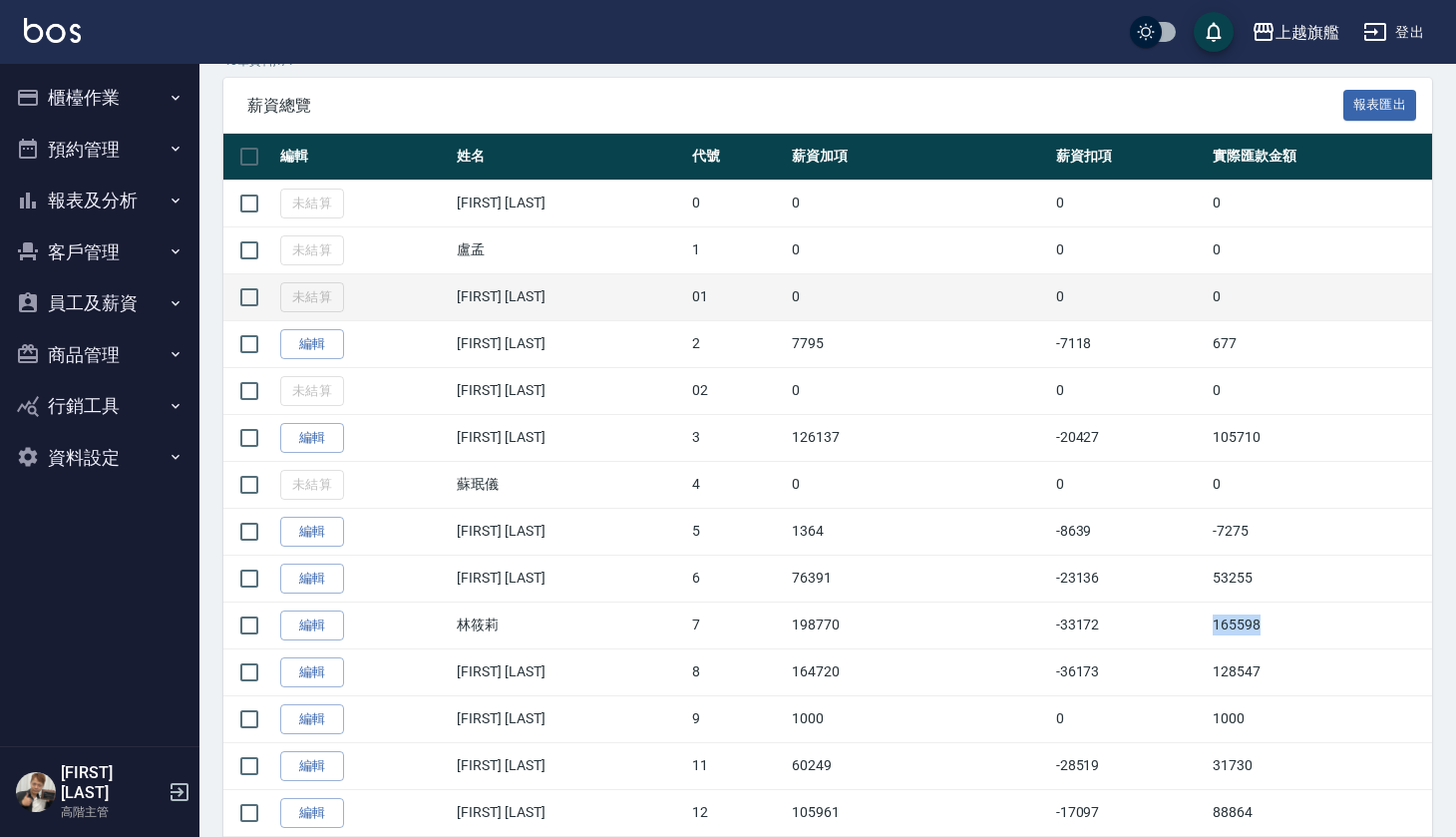 scroll, scrollTop: 432, scrollLeft: 0, axis: vertical 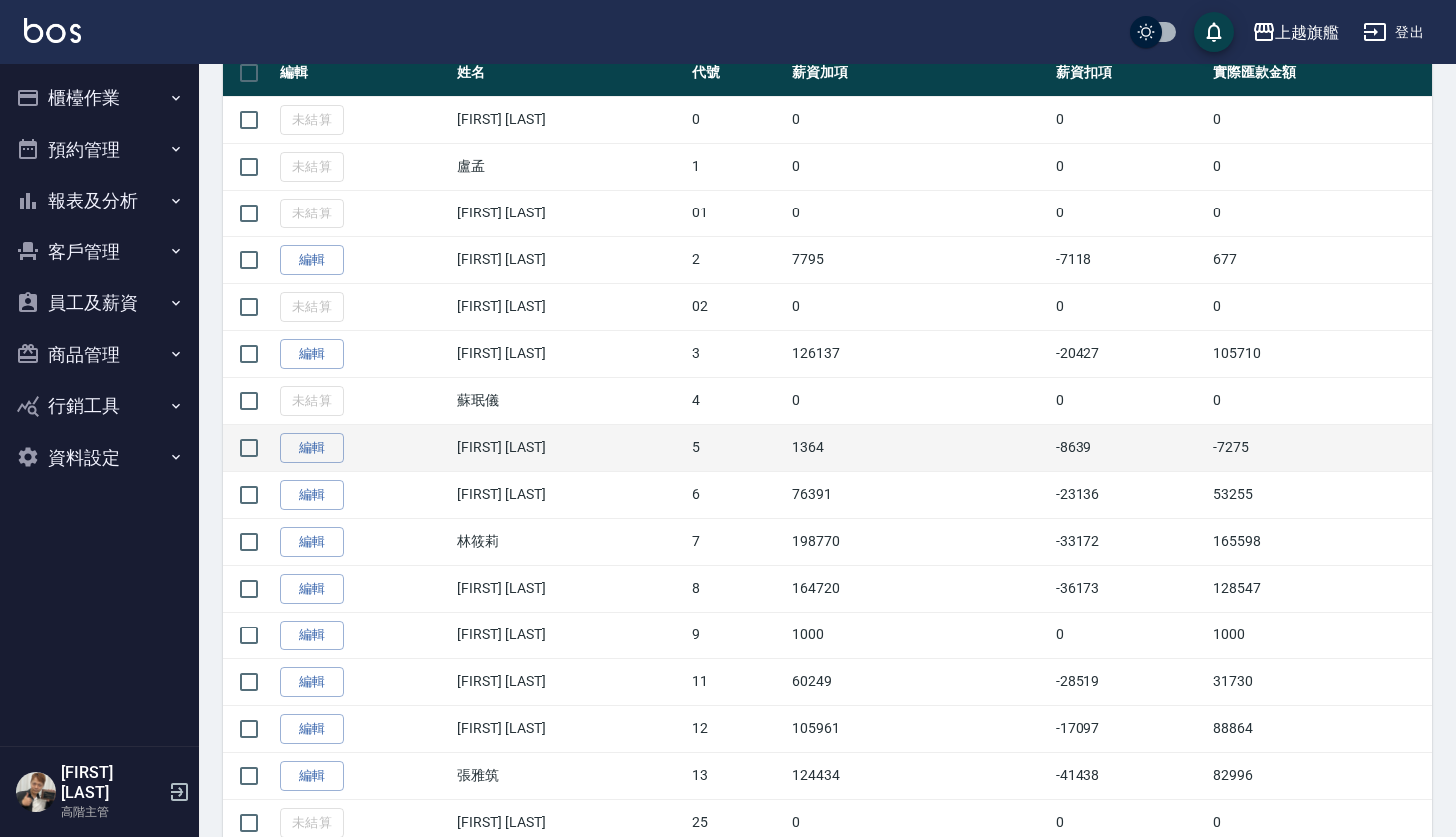 click on "-8639" at bounding box center (1130, 447) 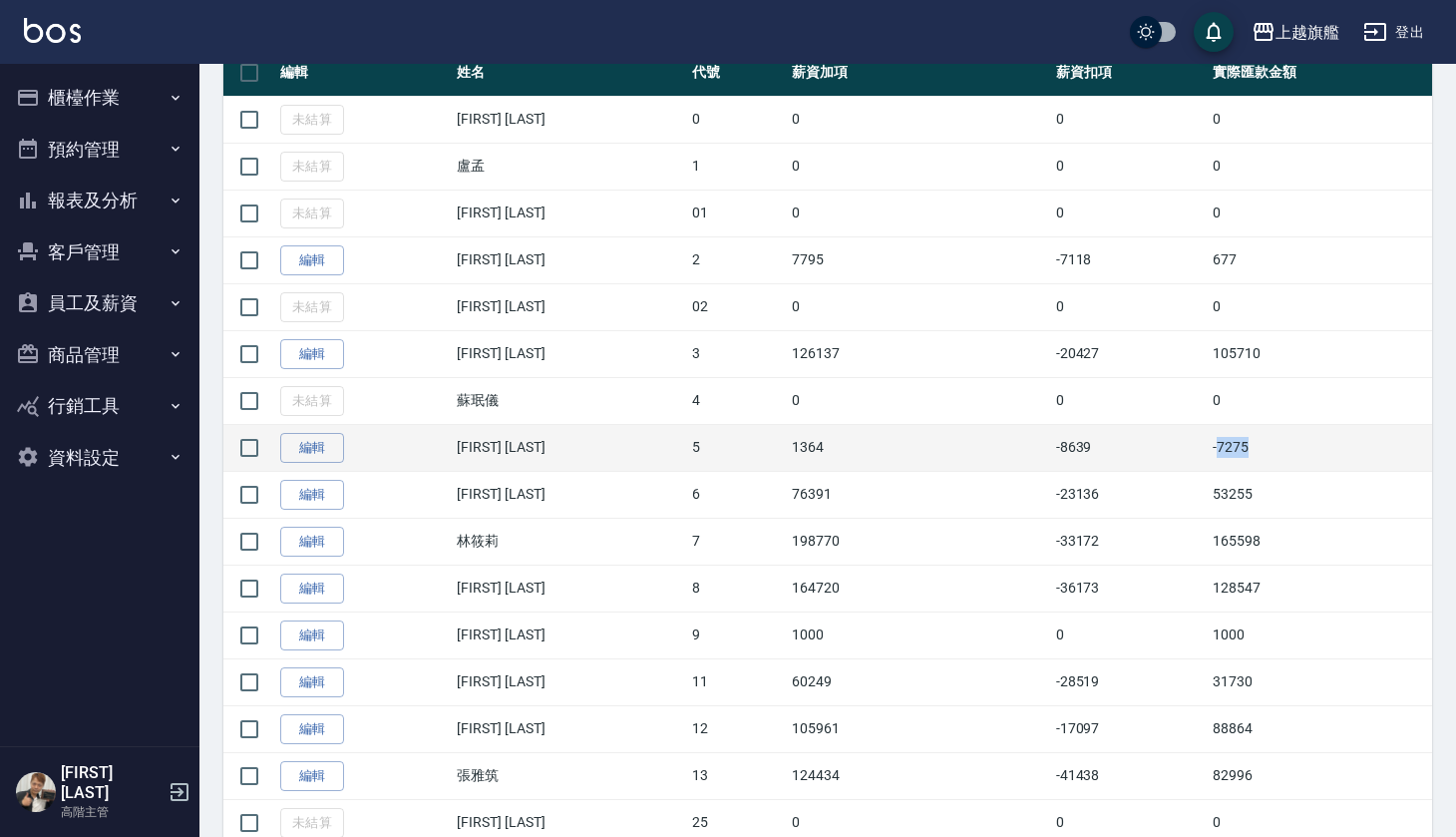 click on "-7275" at bounding box center [1319, 447] 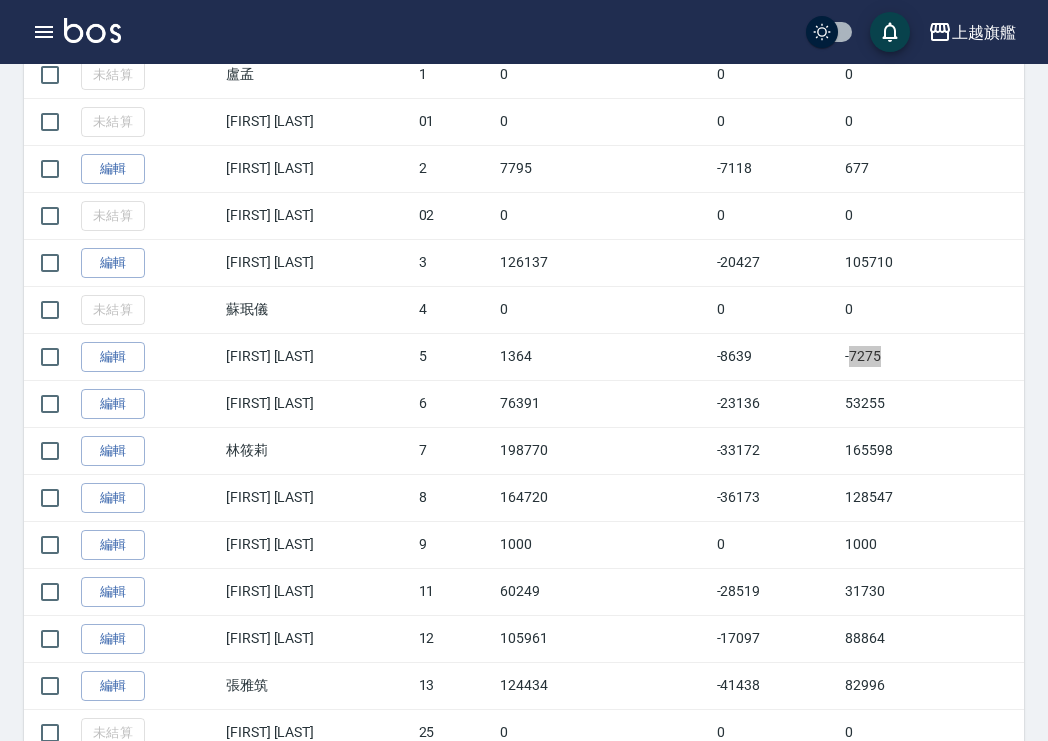 scroll, scrollTop: 621, scrollLeft: 0, axis: vertical 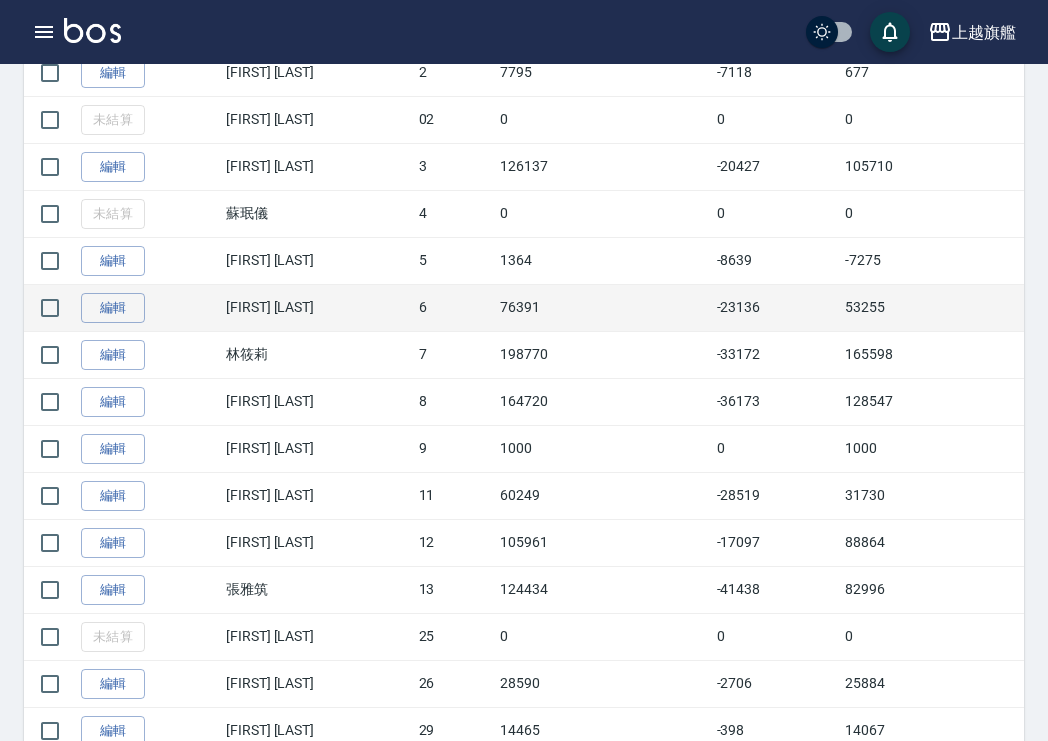 drag, startPoint x: 901, startPoint y: 284, endPoint x: 892, endPoint y: 300, distance: 18.35756 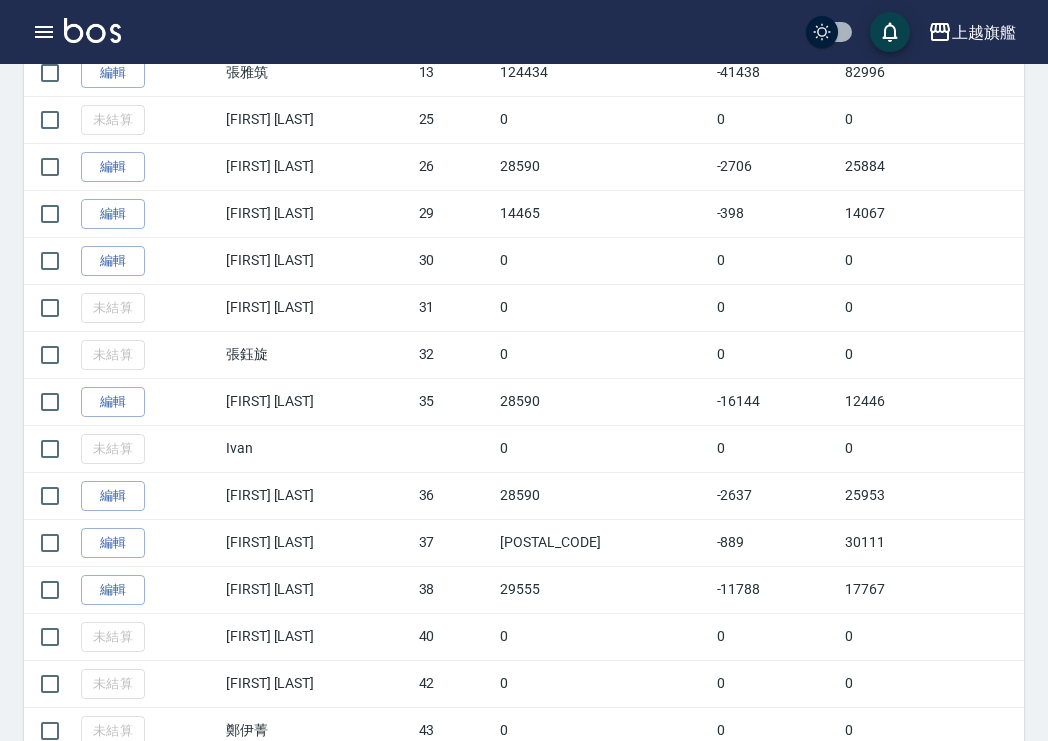 scroll, scrollTop: 1165, scrollLeft: 0, axis: vertical 